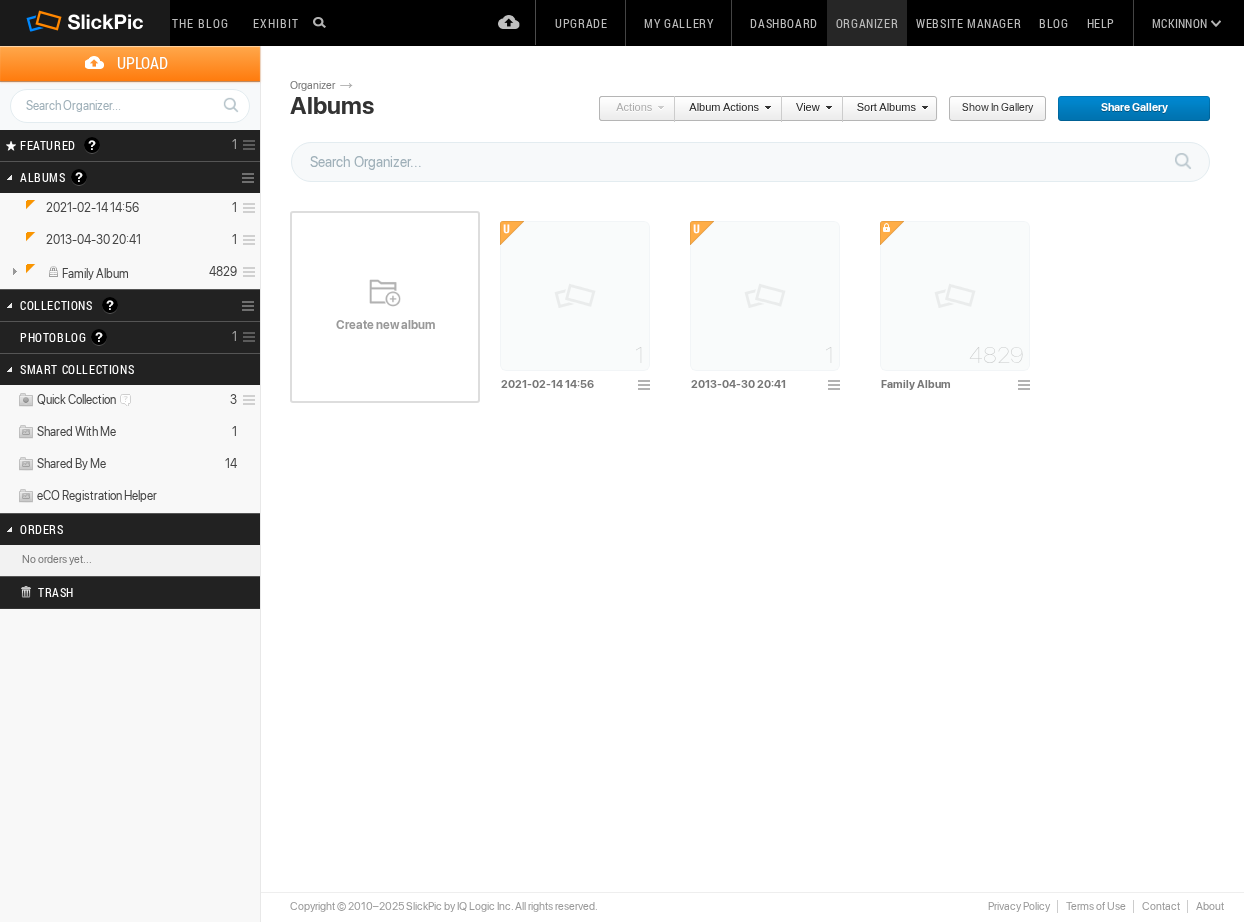 scroll, scrollTop: 0, scrollLeft: 0, axis: both 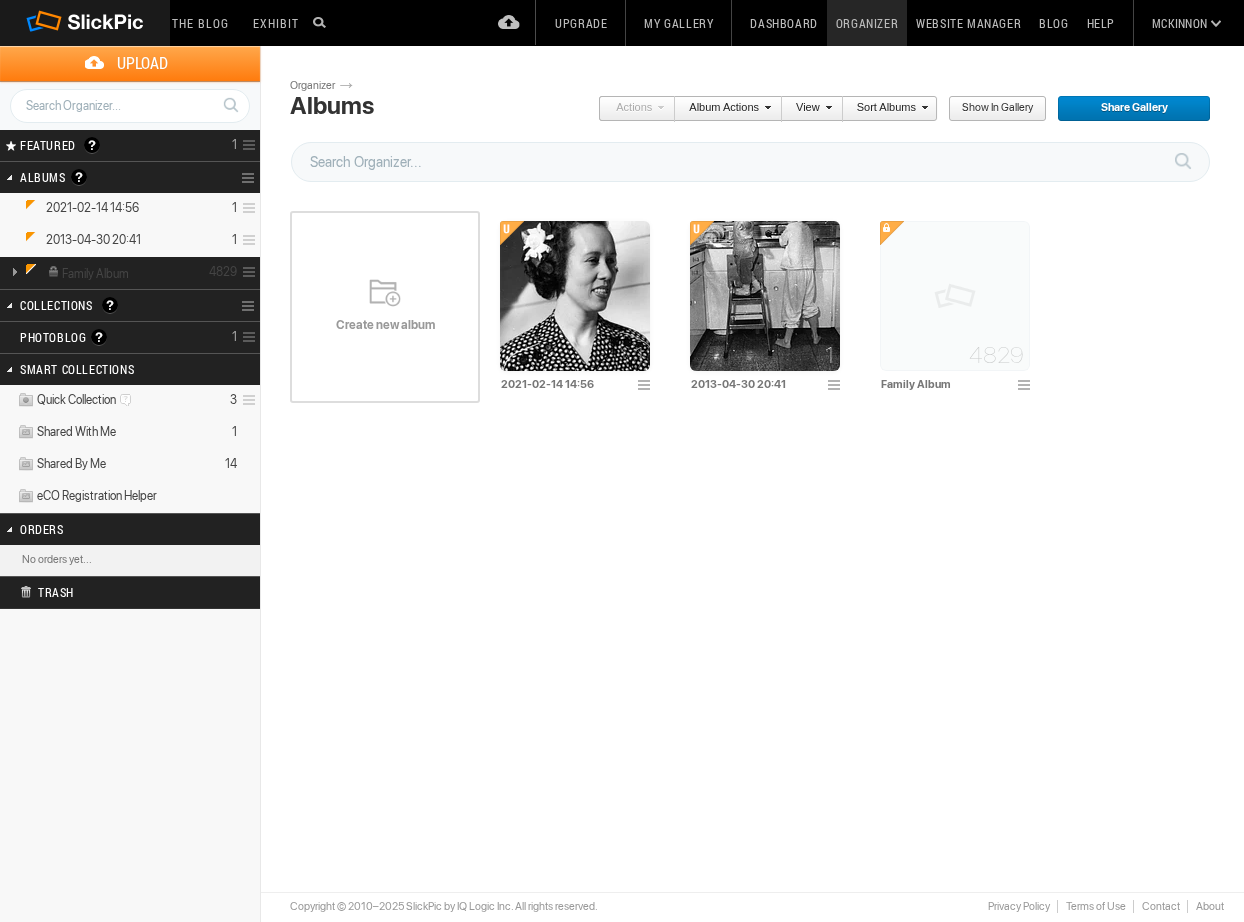 click at bounding box center [14, 271] 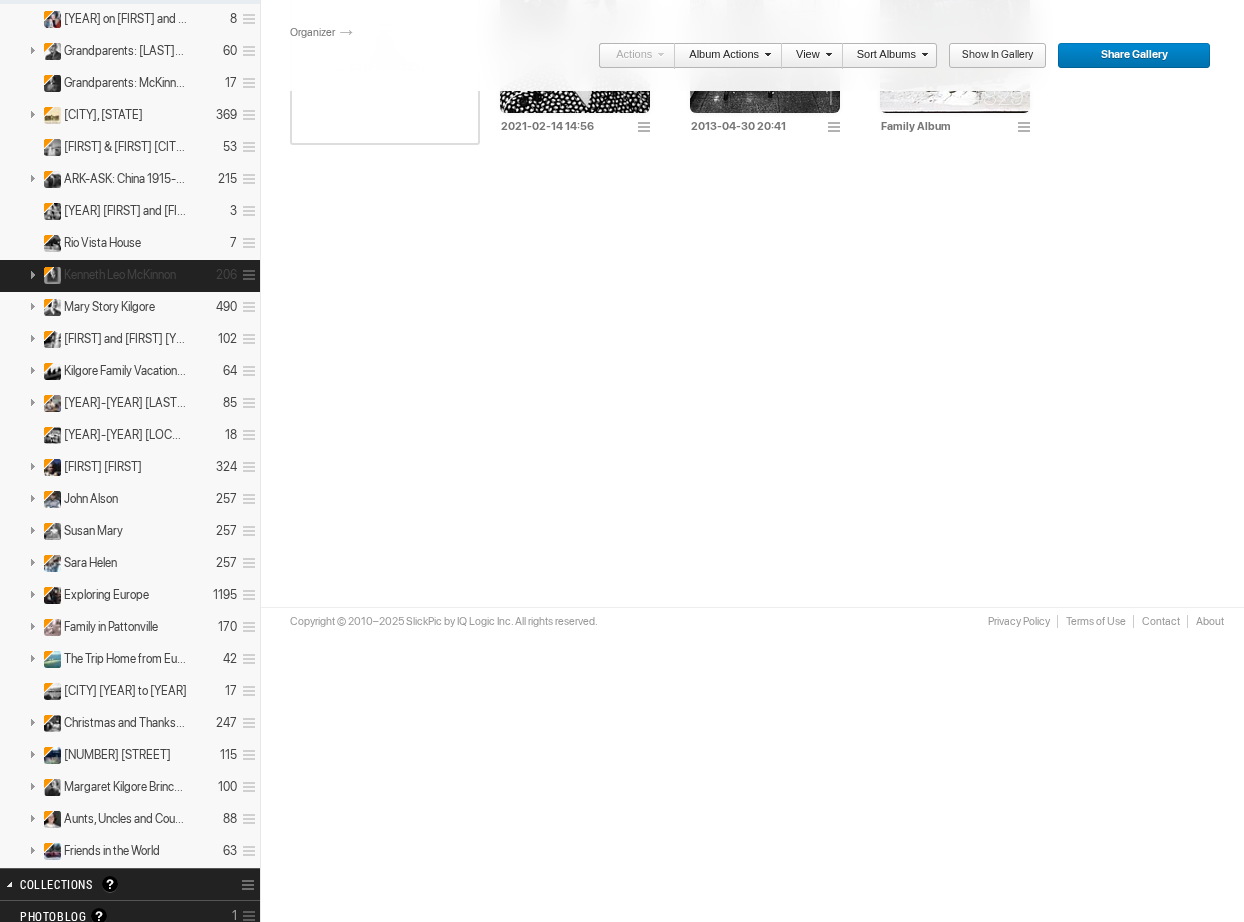 scroll, scrollTop: 304, scrollLeft: 0, axis: vertical 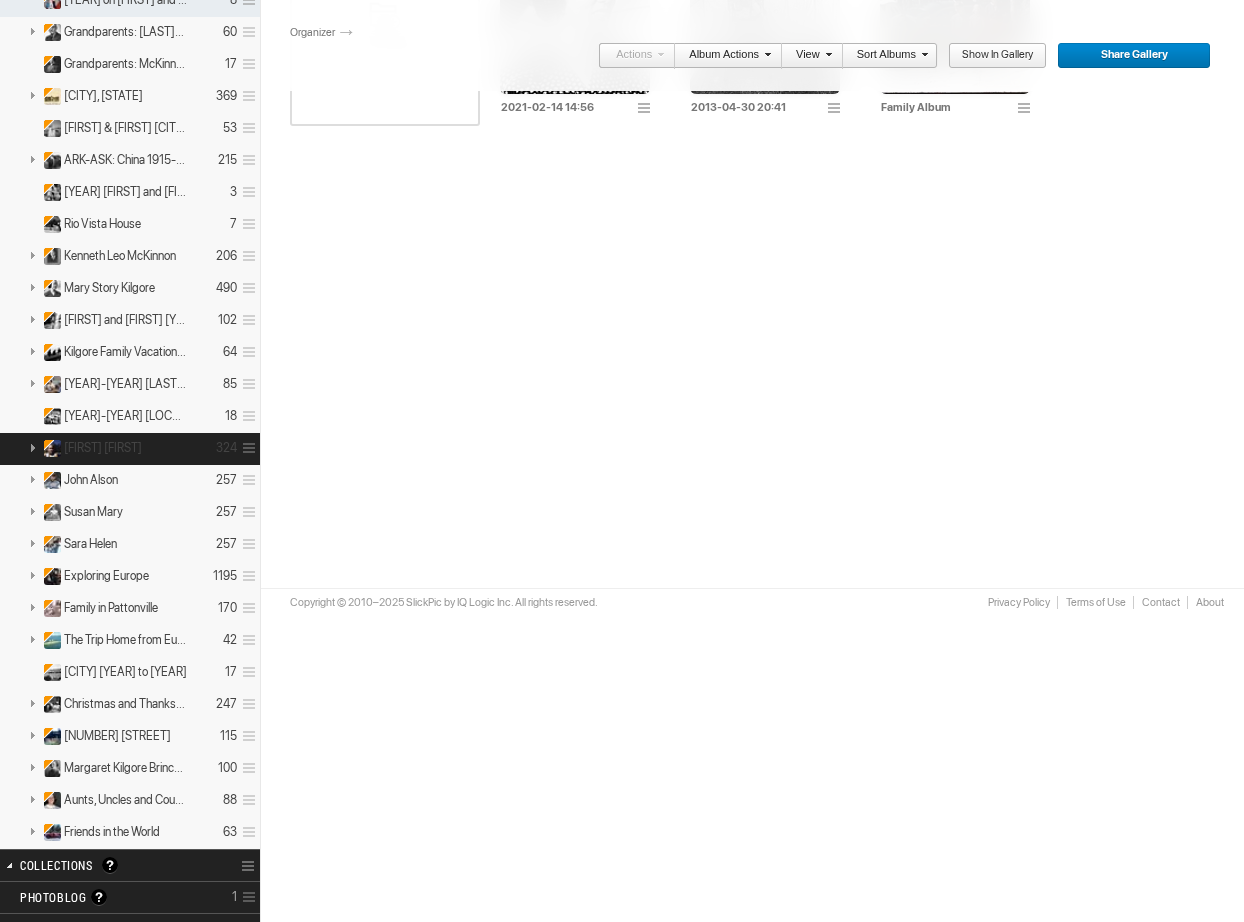 click on "[FIRST] [FIRST]" at bounding box center [103, 448] 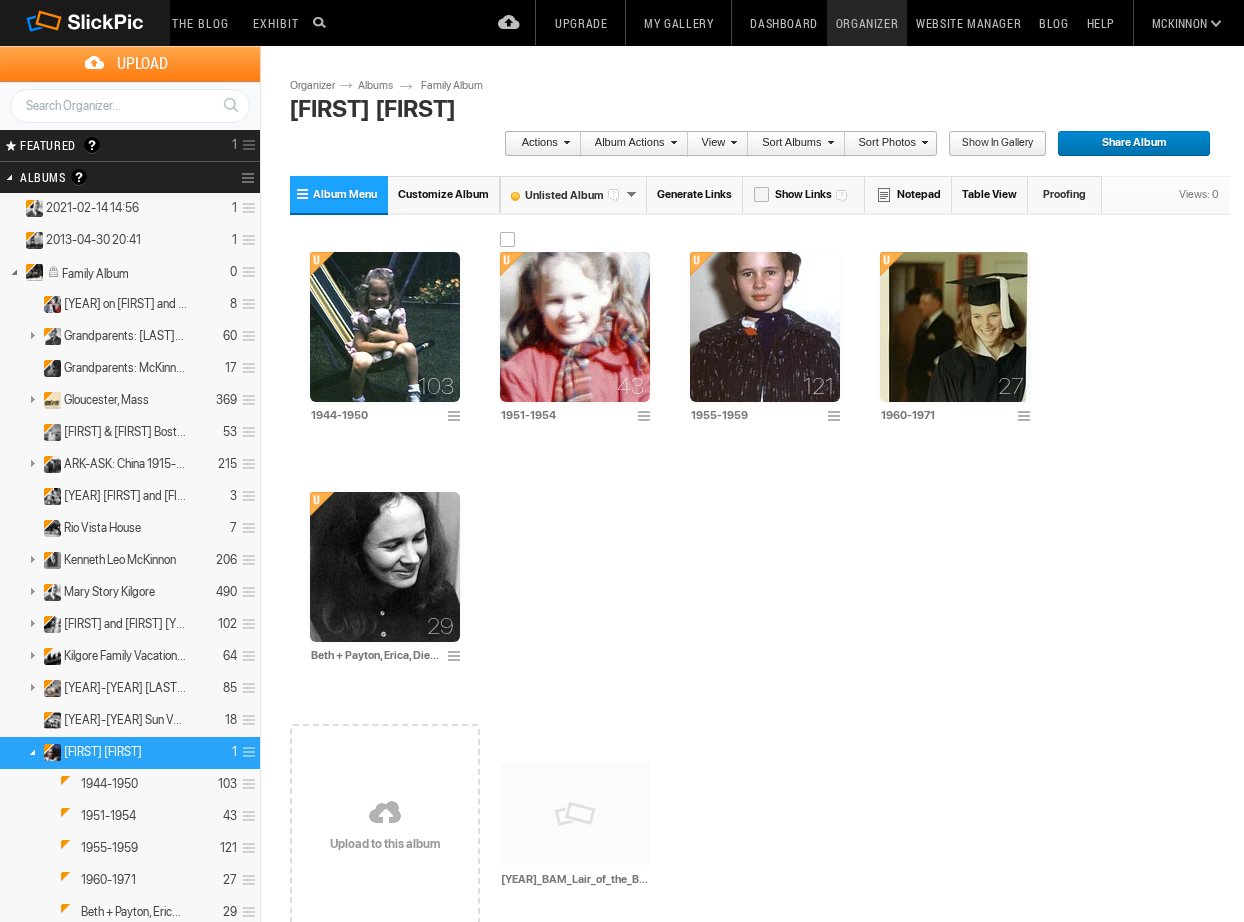 scroll, scrollTop: 0, scrollLeft: 0, axis: both 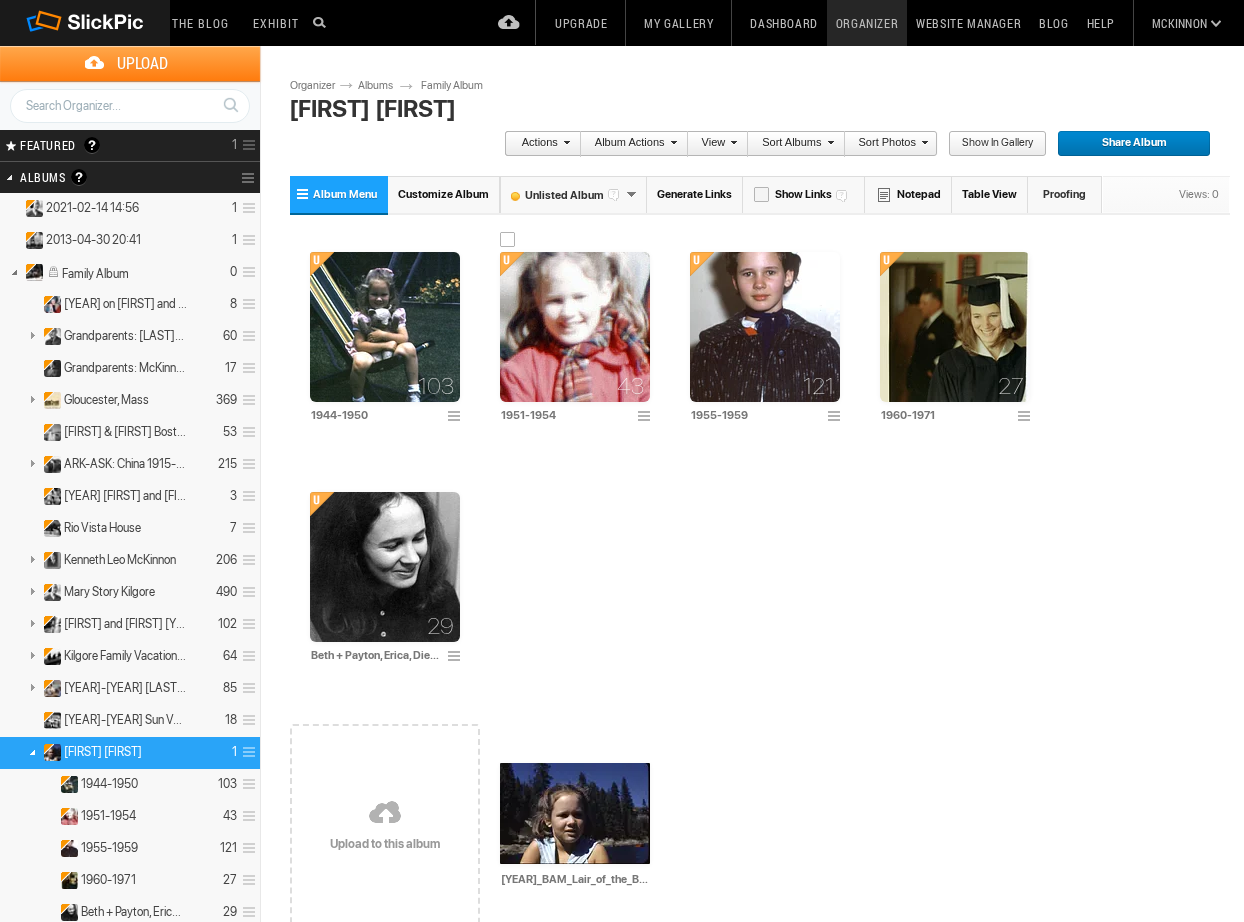 click at bounding box center [575, 327] 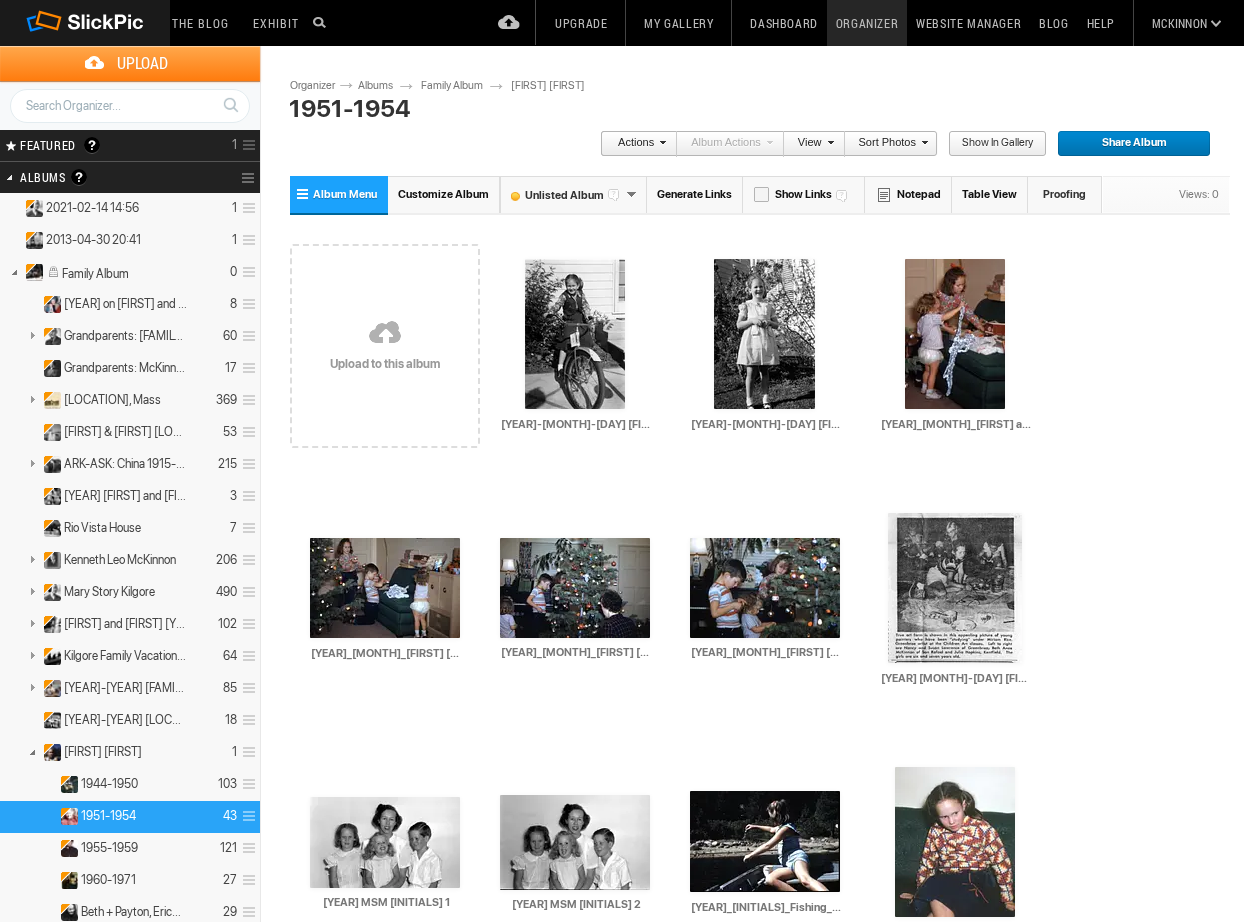 scroll, scrollTop: 0, scrollLeft: 0, axis: both 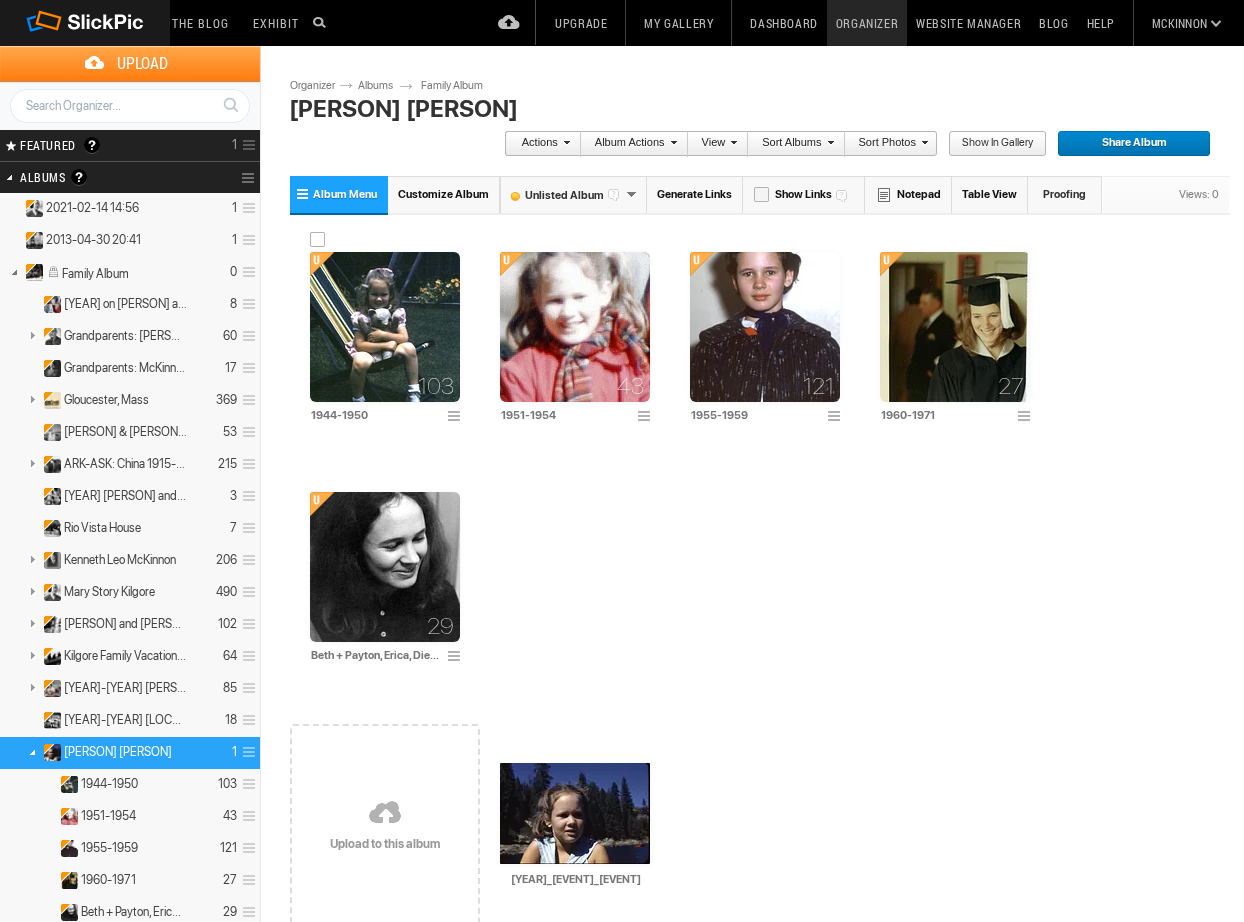 click at bounding box center (385, 327) 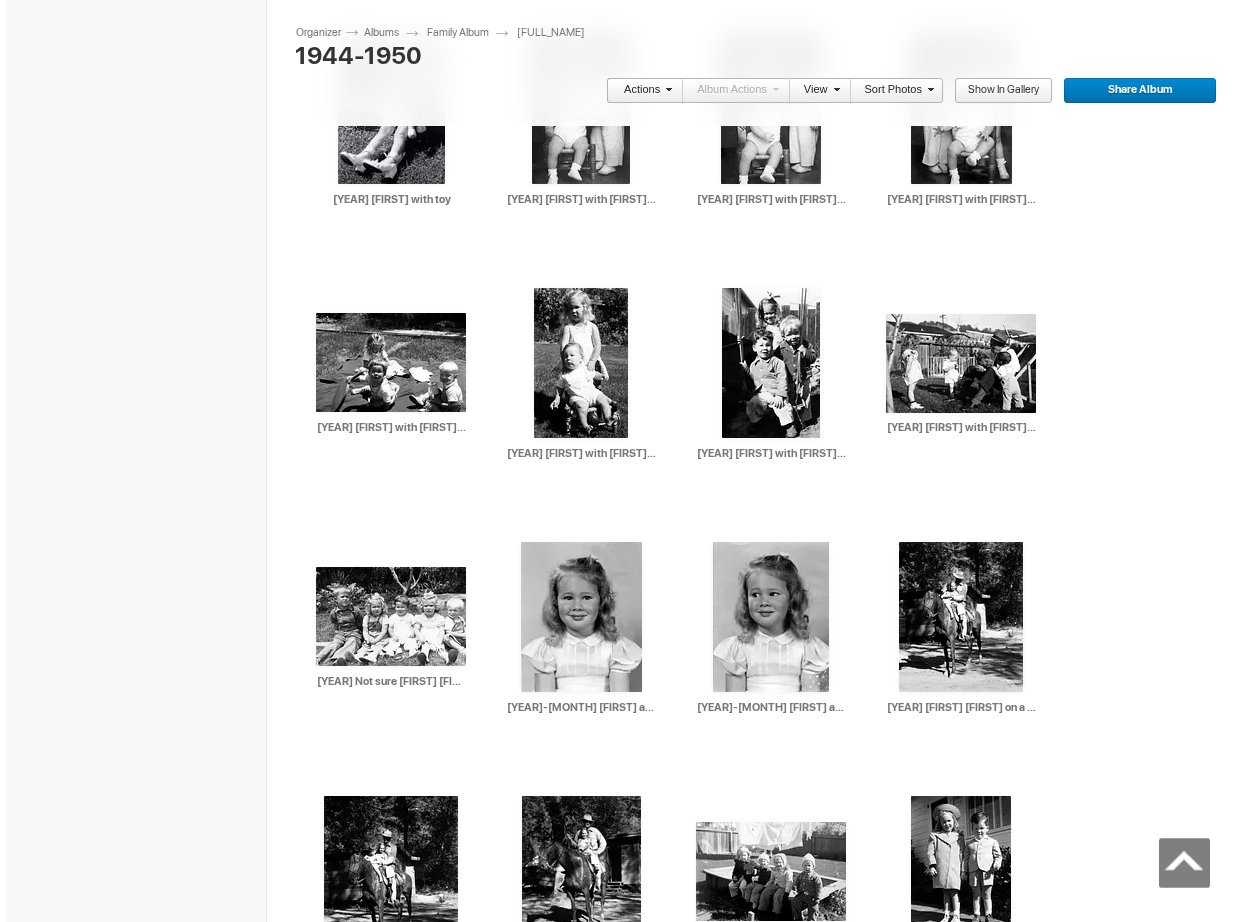 scroll, scrollTop: 4284, scrollLeft: 0, axis: vertical 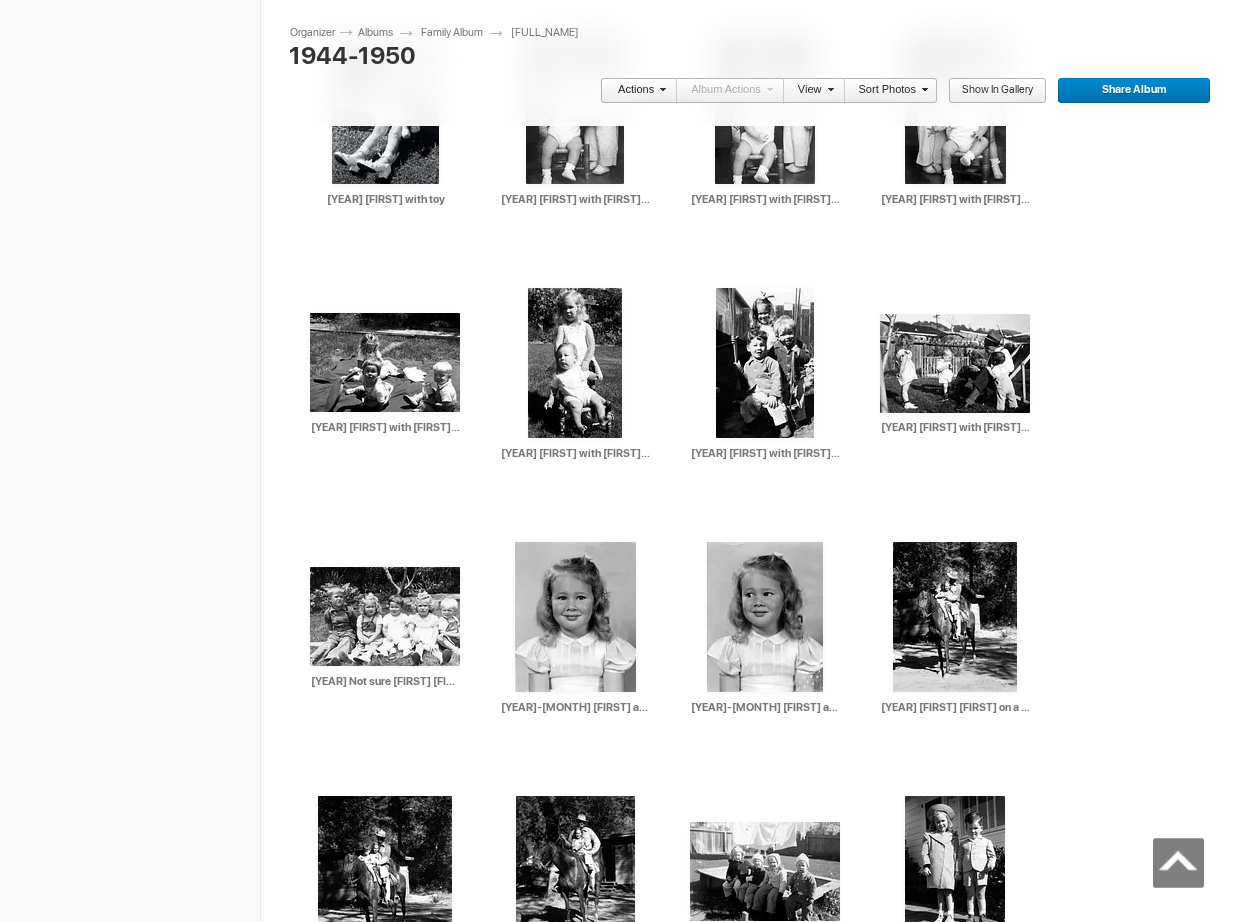click at bounding box center (765, 1887) 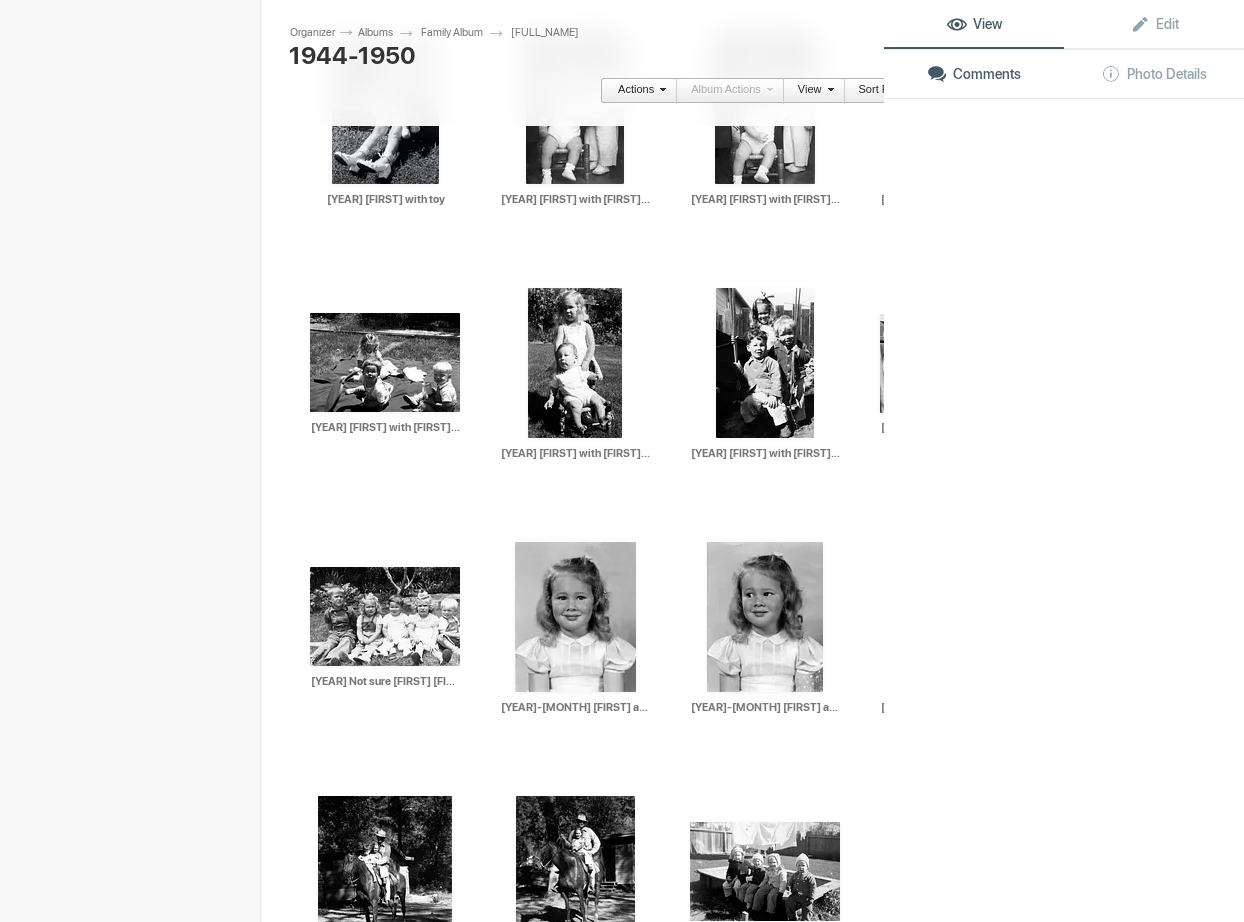 click on "View Edit Comments Photo Details" 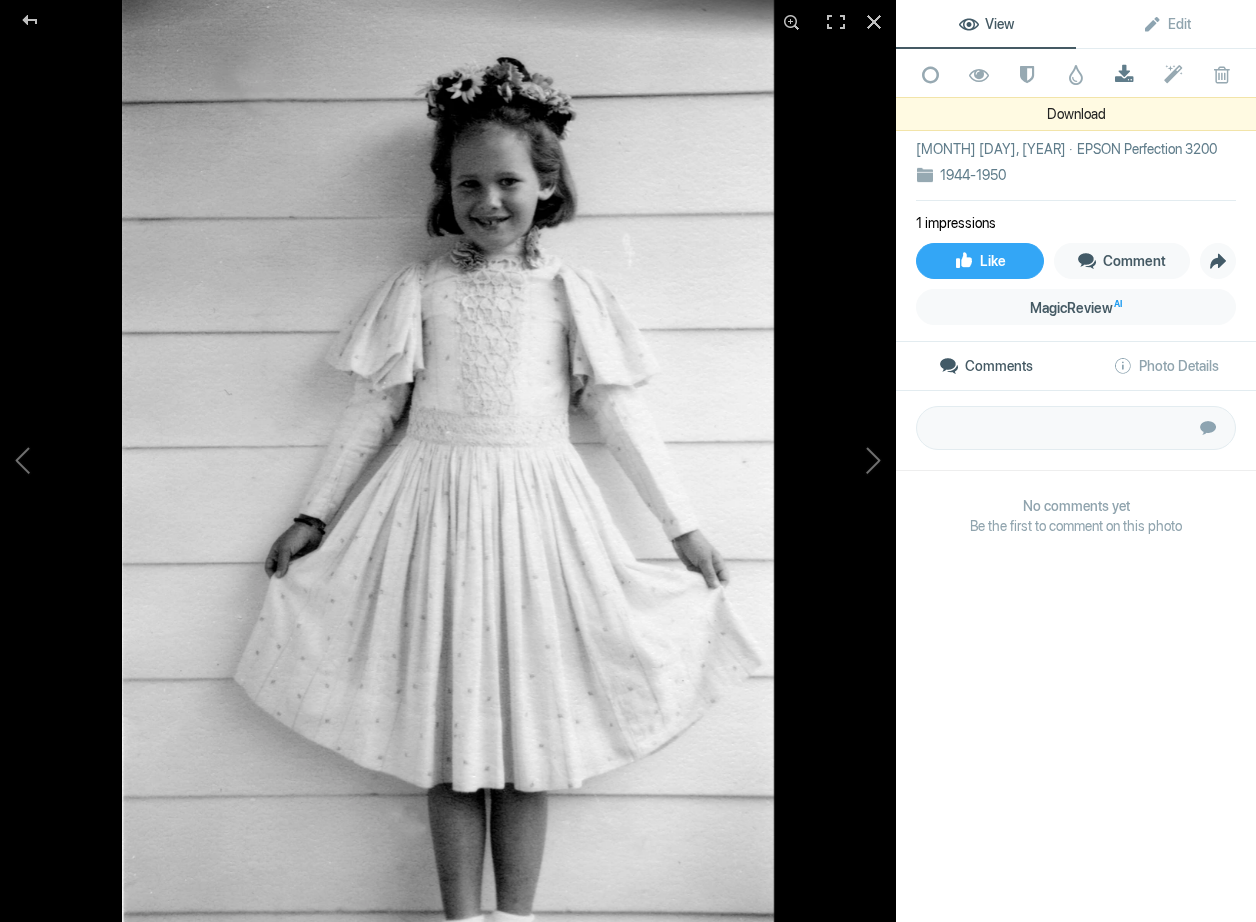 click 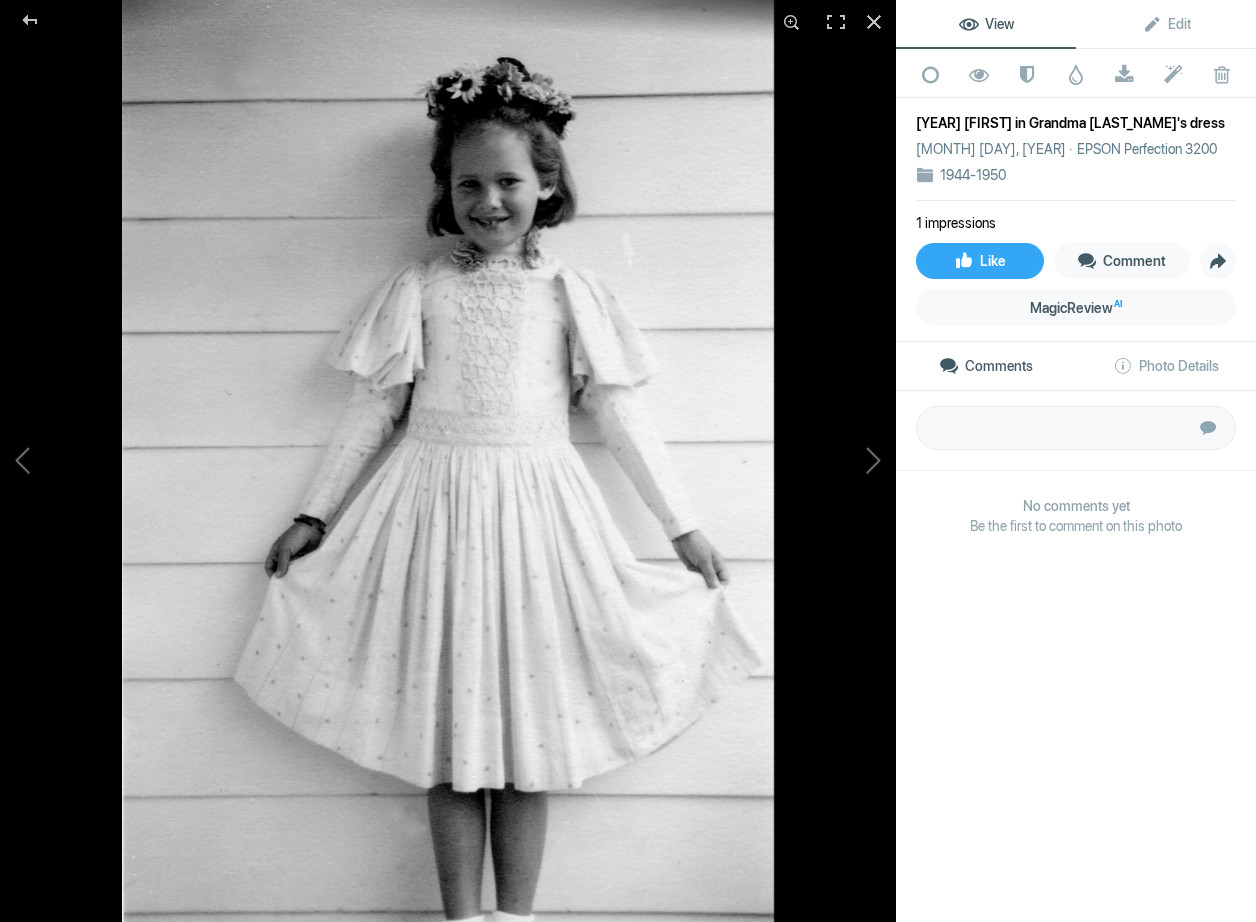 click on "1950 Beth in Grandma Kilgore's dress" 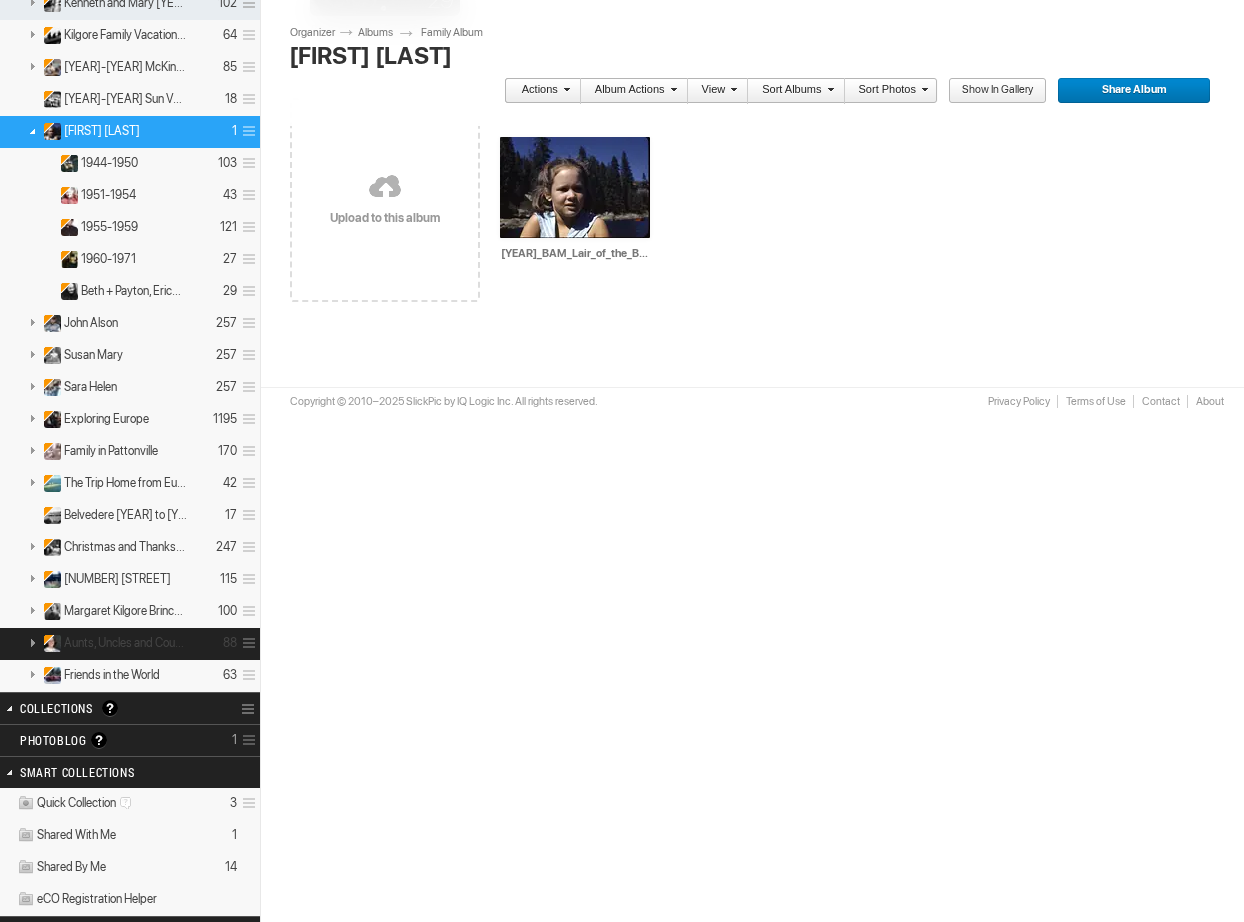 scroll, scrollTop: 630, scrollLeft: 0, axis: vertical 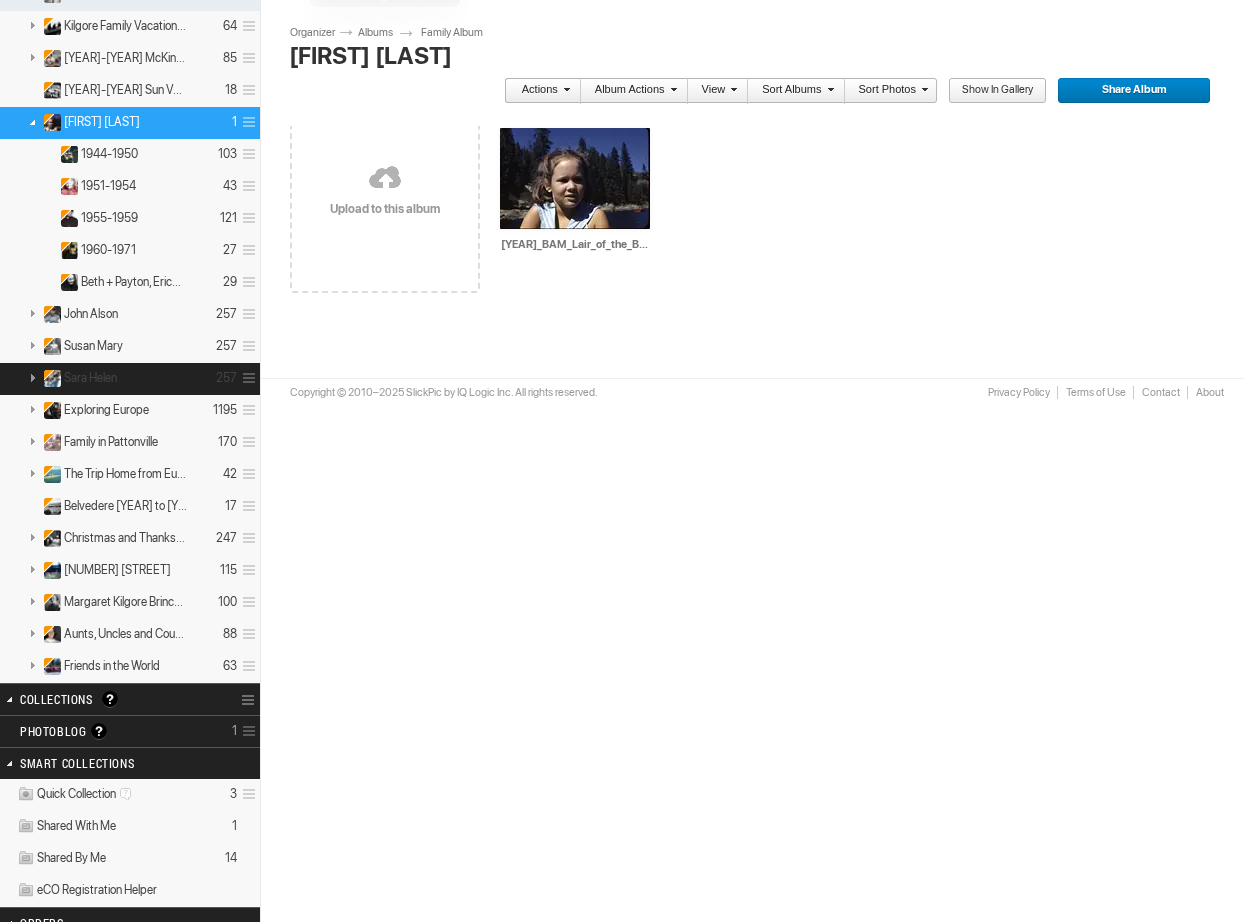 click on "Sara Helen" at bounding box center (90, 378) 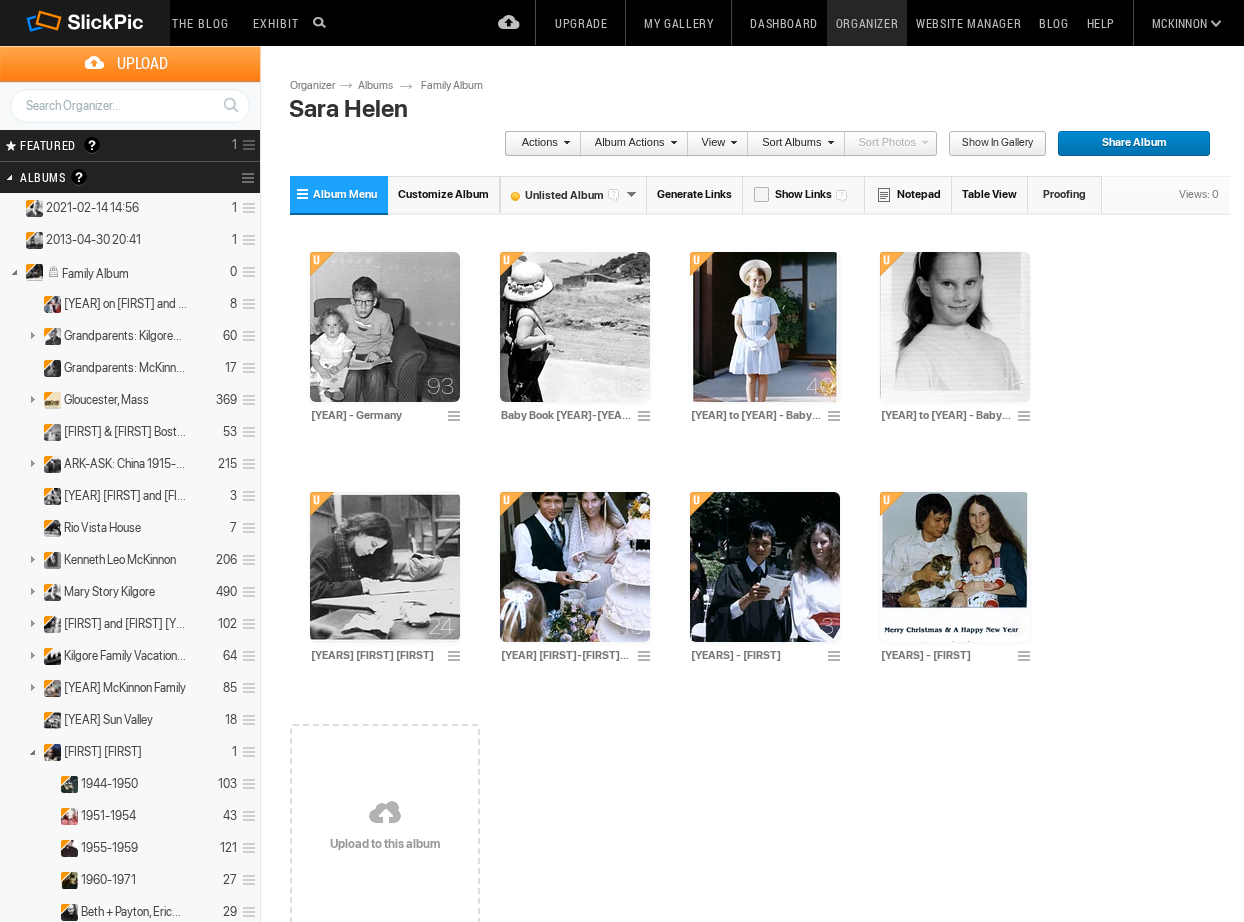 scroll, scrollTop: 0, scrollLeft: 0, axis: both 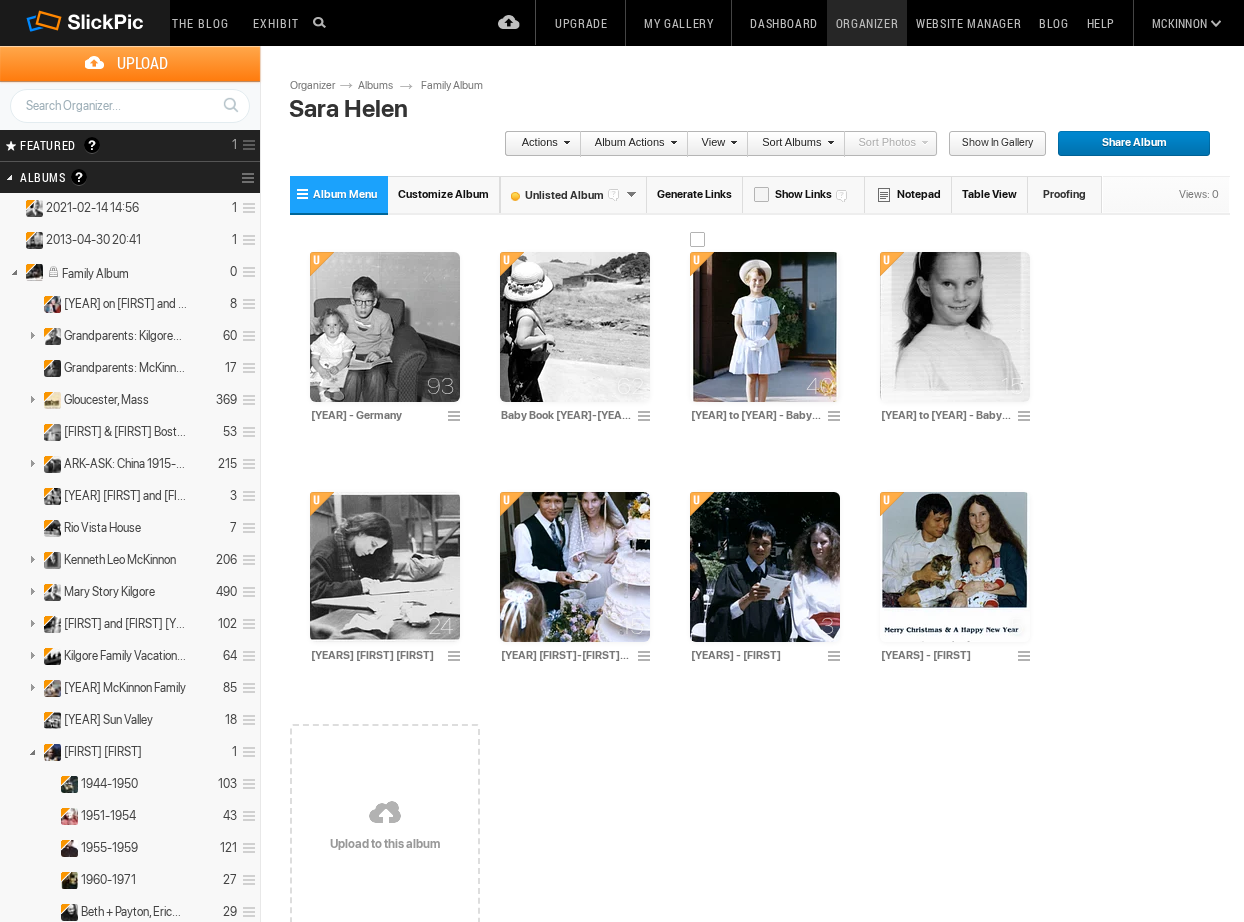 click at bounding box center (765, 327) 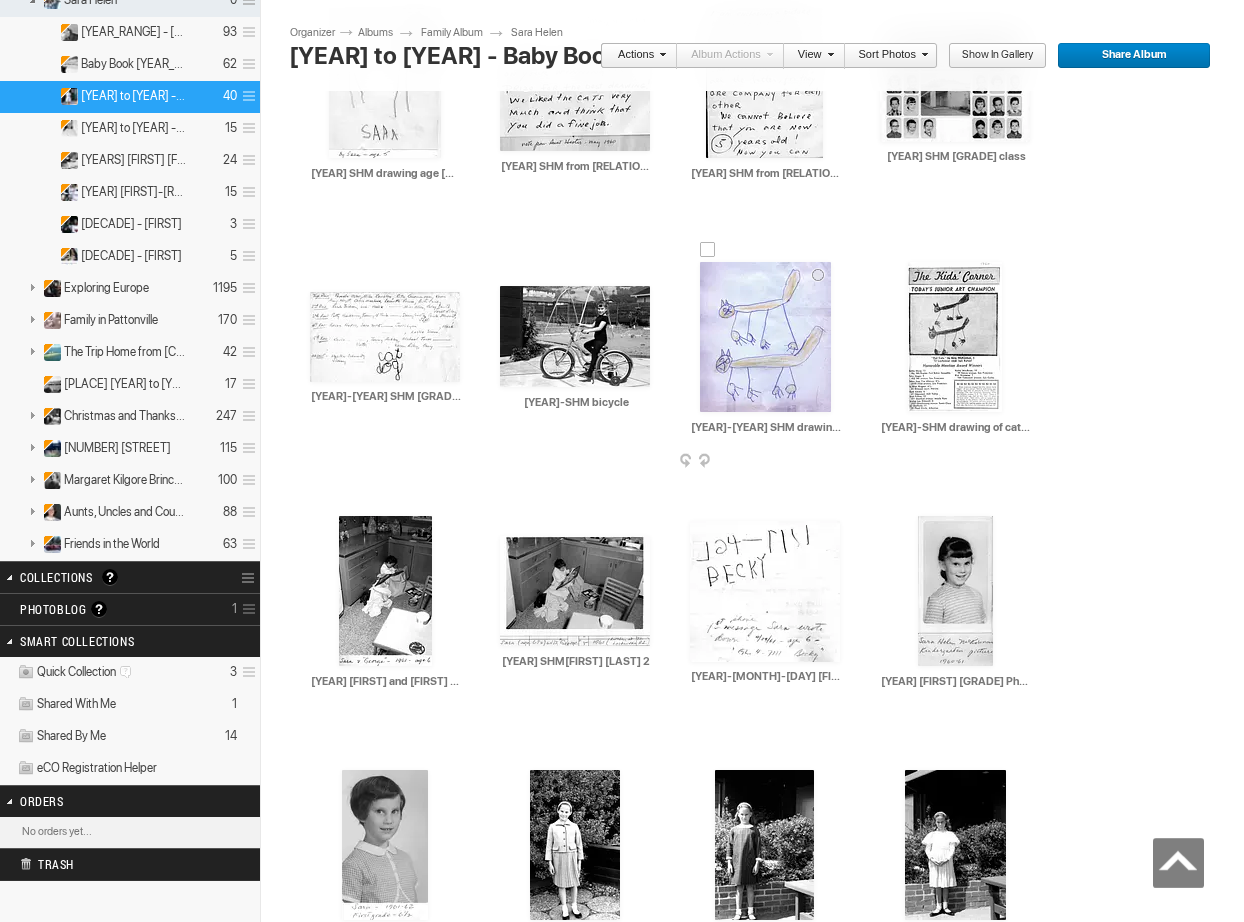 scroll, scrollTop: 1030, scrollLeft: 0, axis: vertical 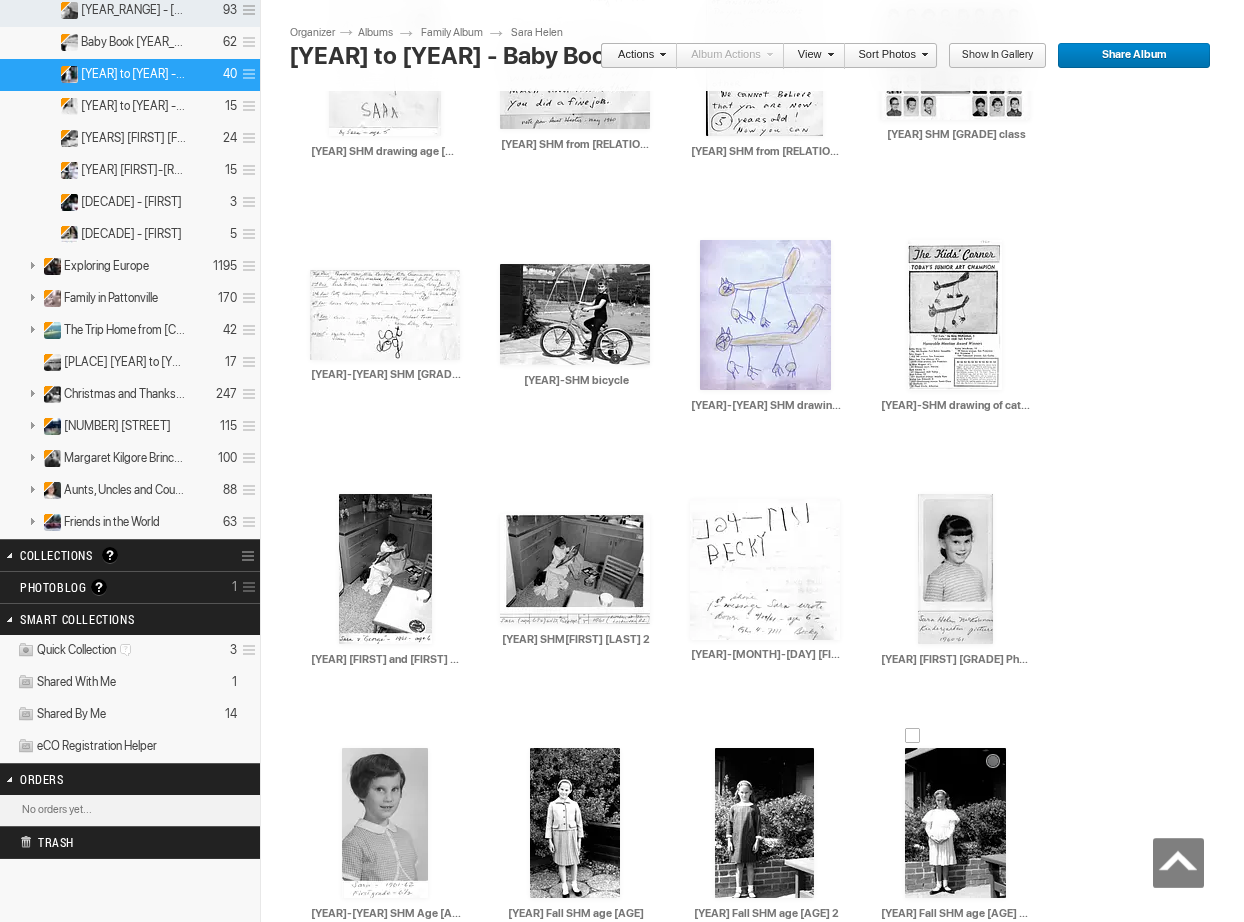 click at bounding box center (955, 823) 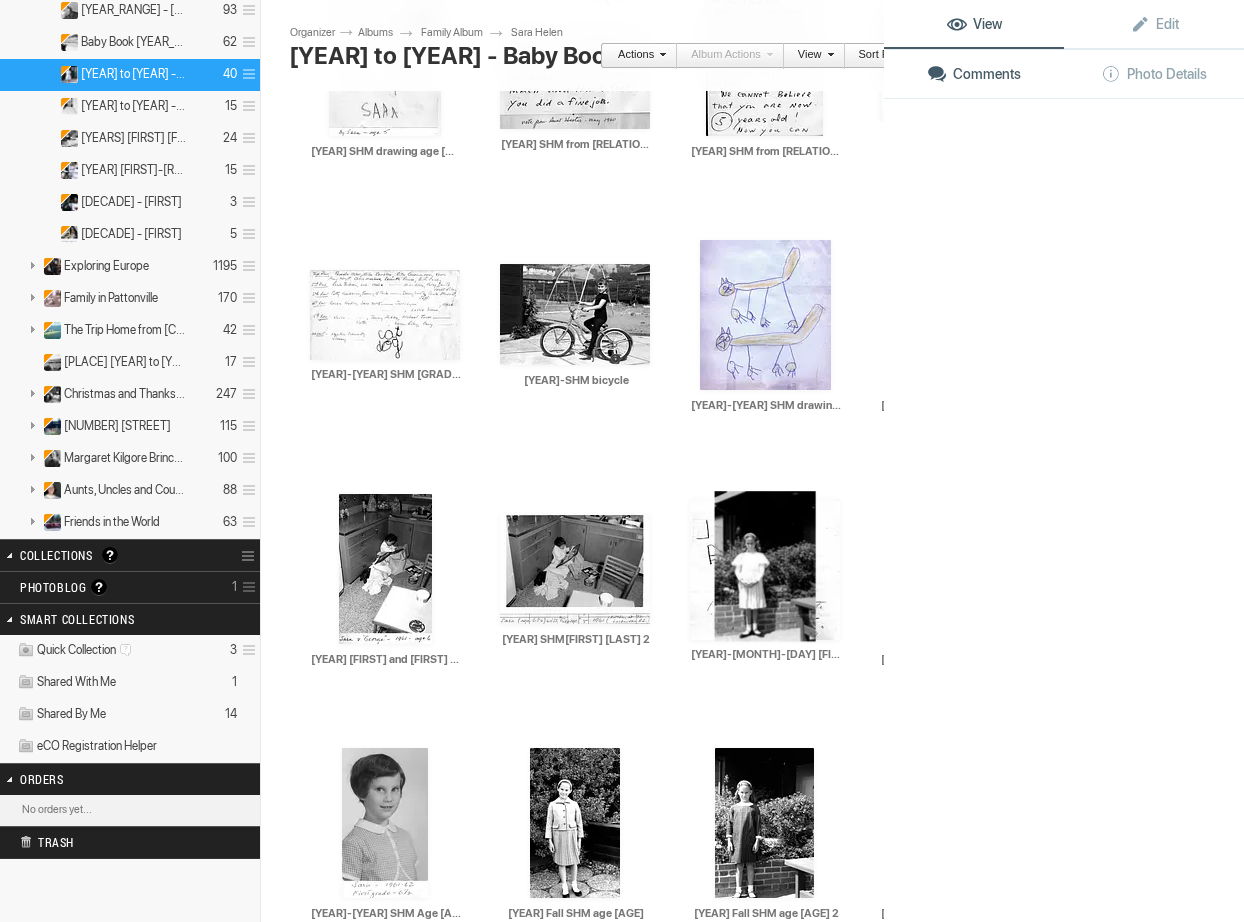 click 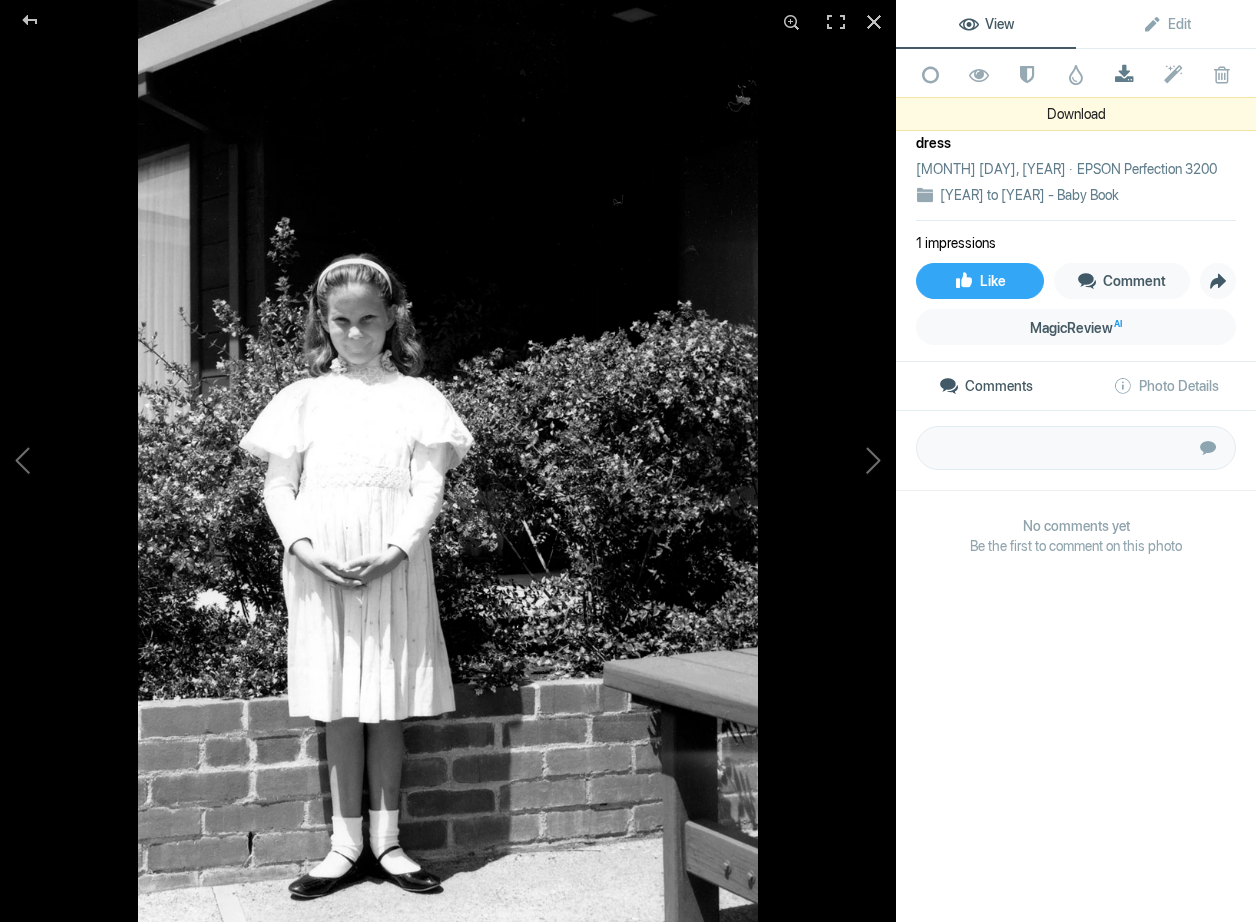 click 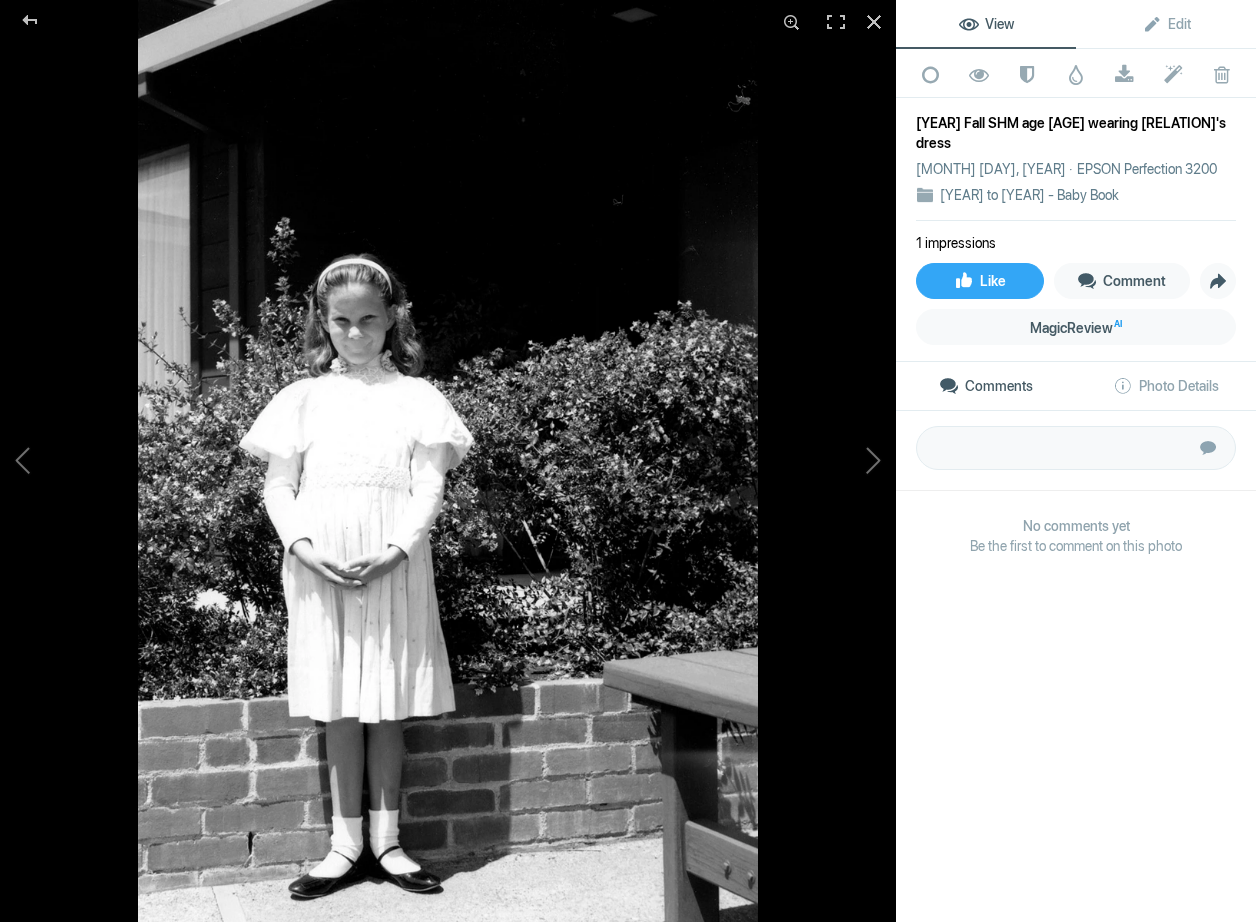 click on "1962 Fall SHM age 7.5 wearing Grandma's dress" 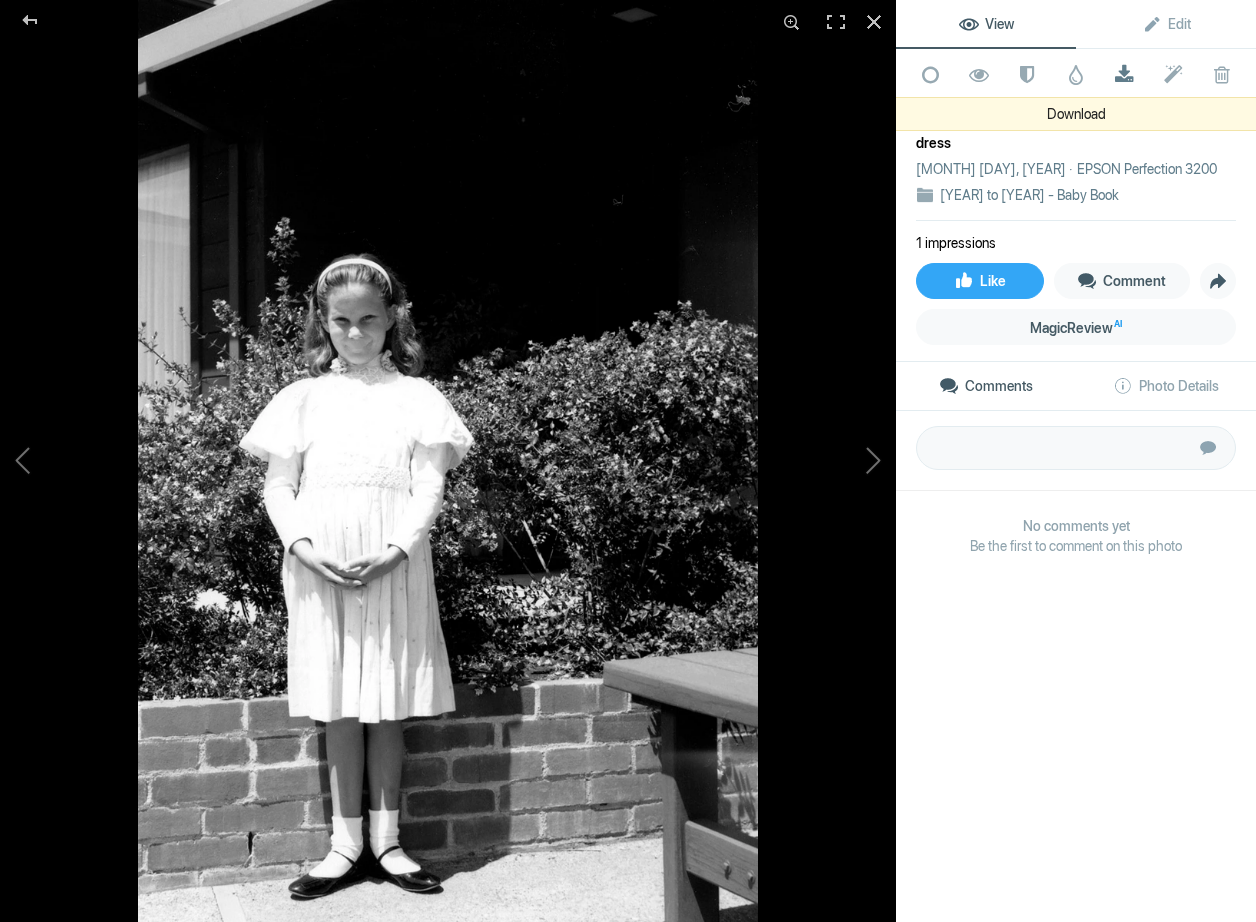 click 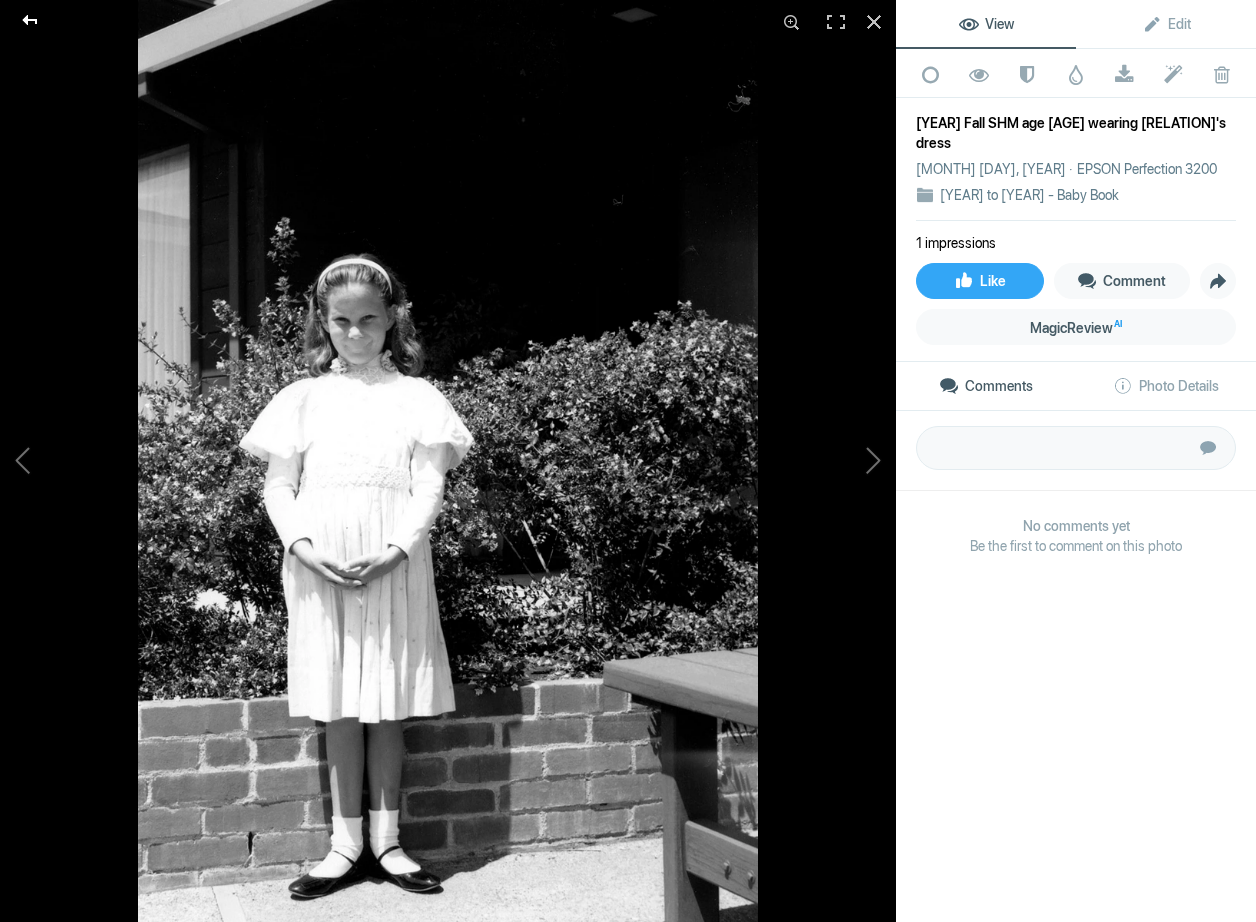 click 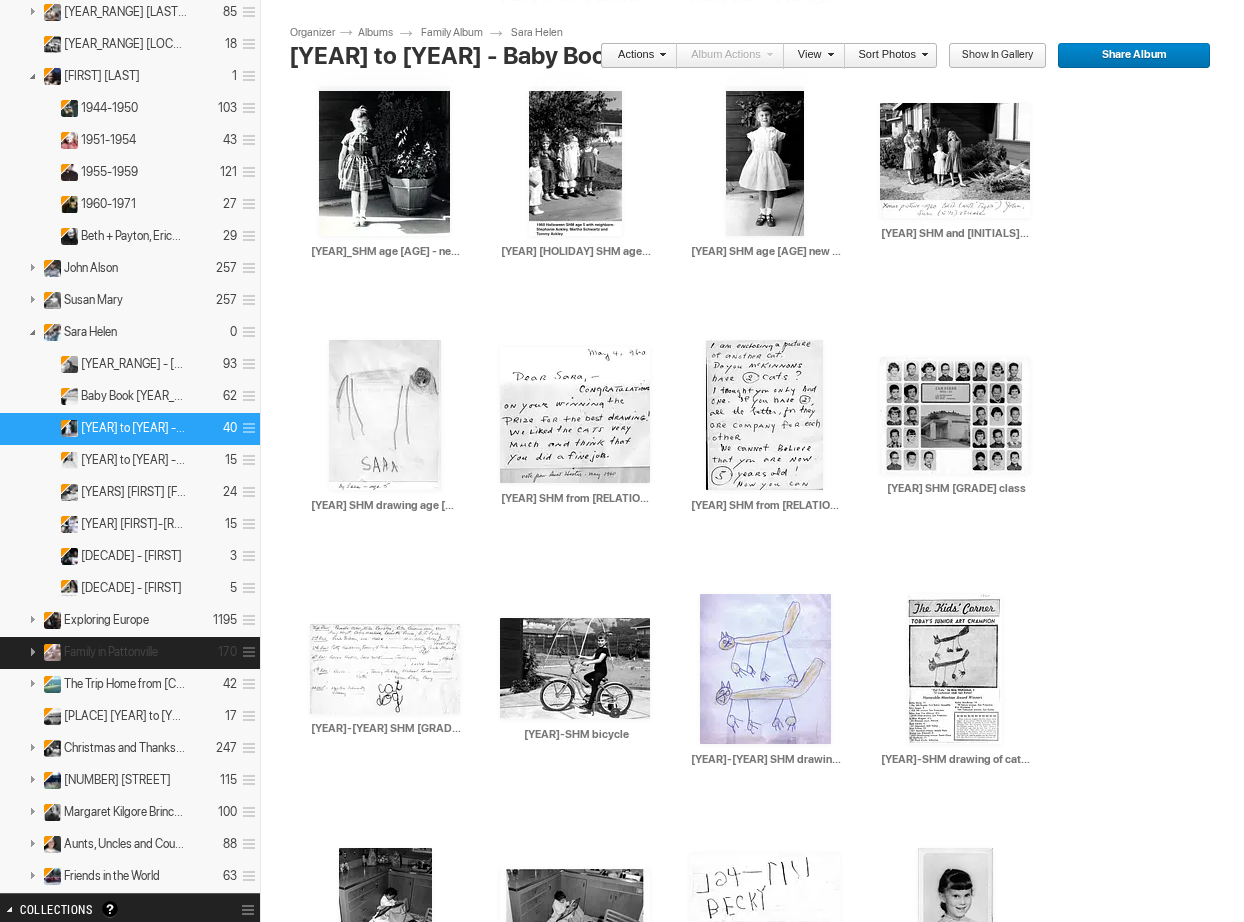 scroll, scrollTop: 672, scrollLeft: 0, axis: vertical 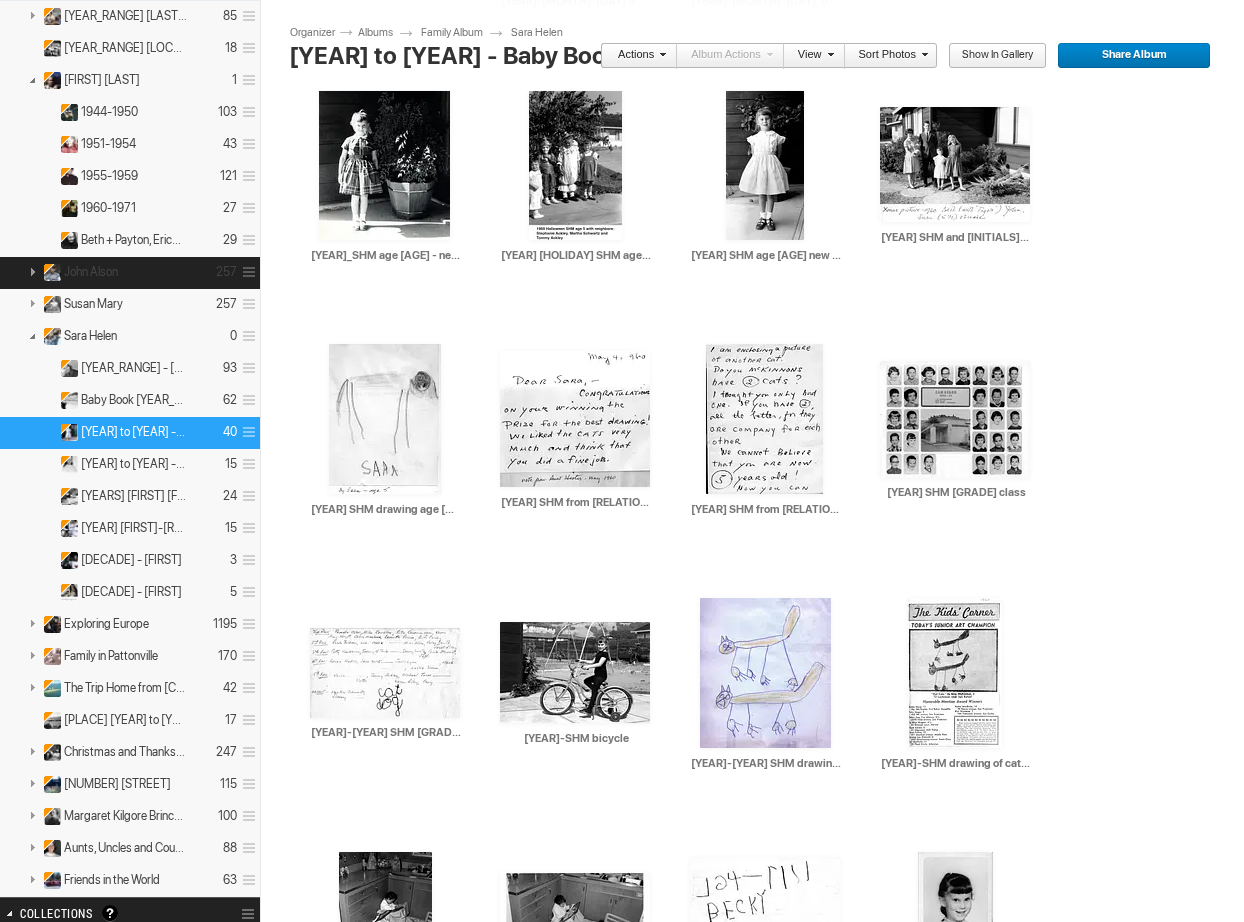 click on "John Alson" at bounding box center (91, 272) 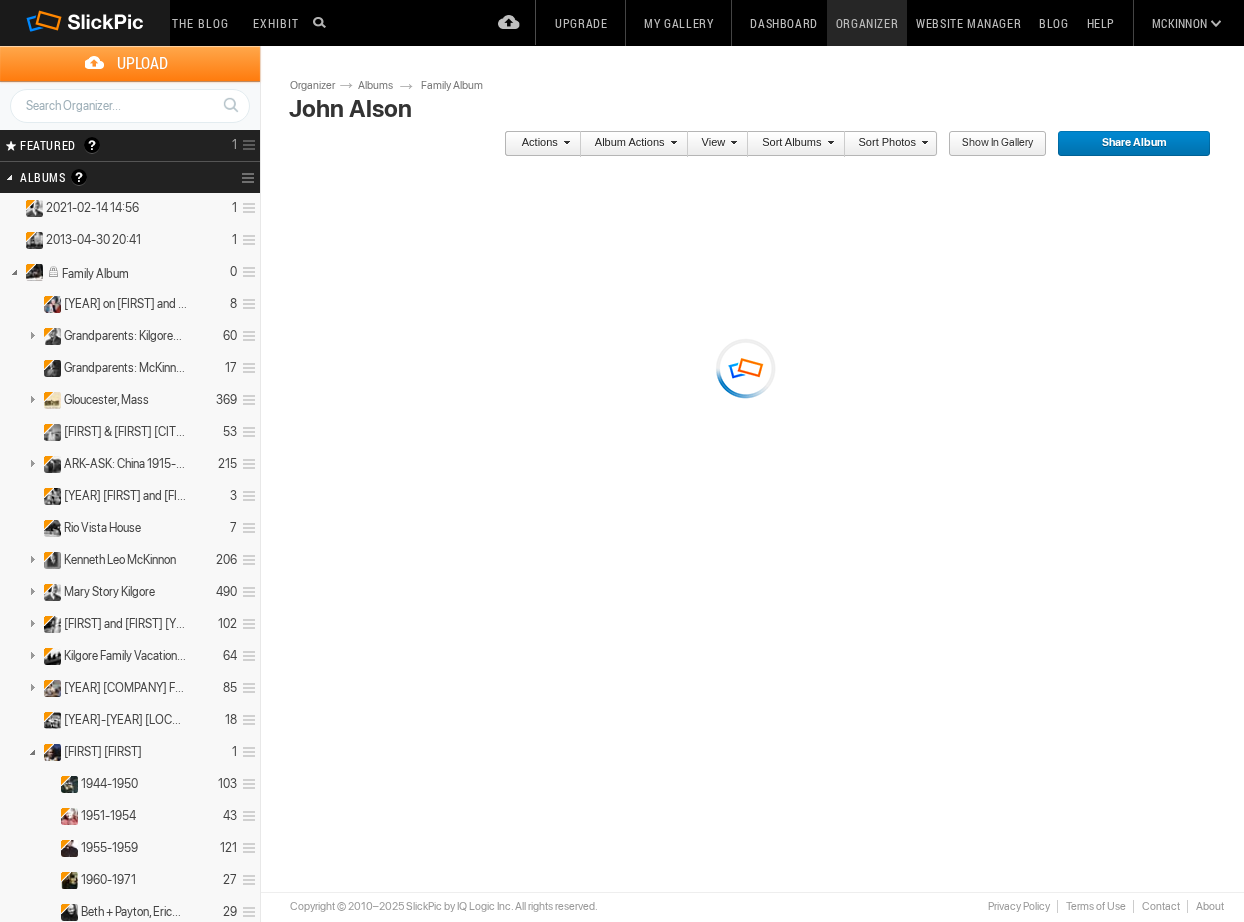 scroll, scrollTop: 0, scrollLeft: 0, axis: both 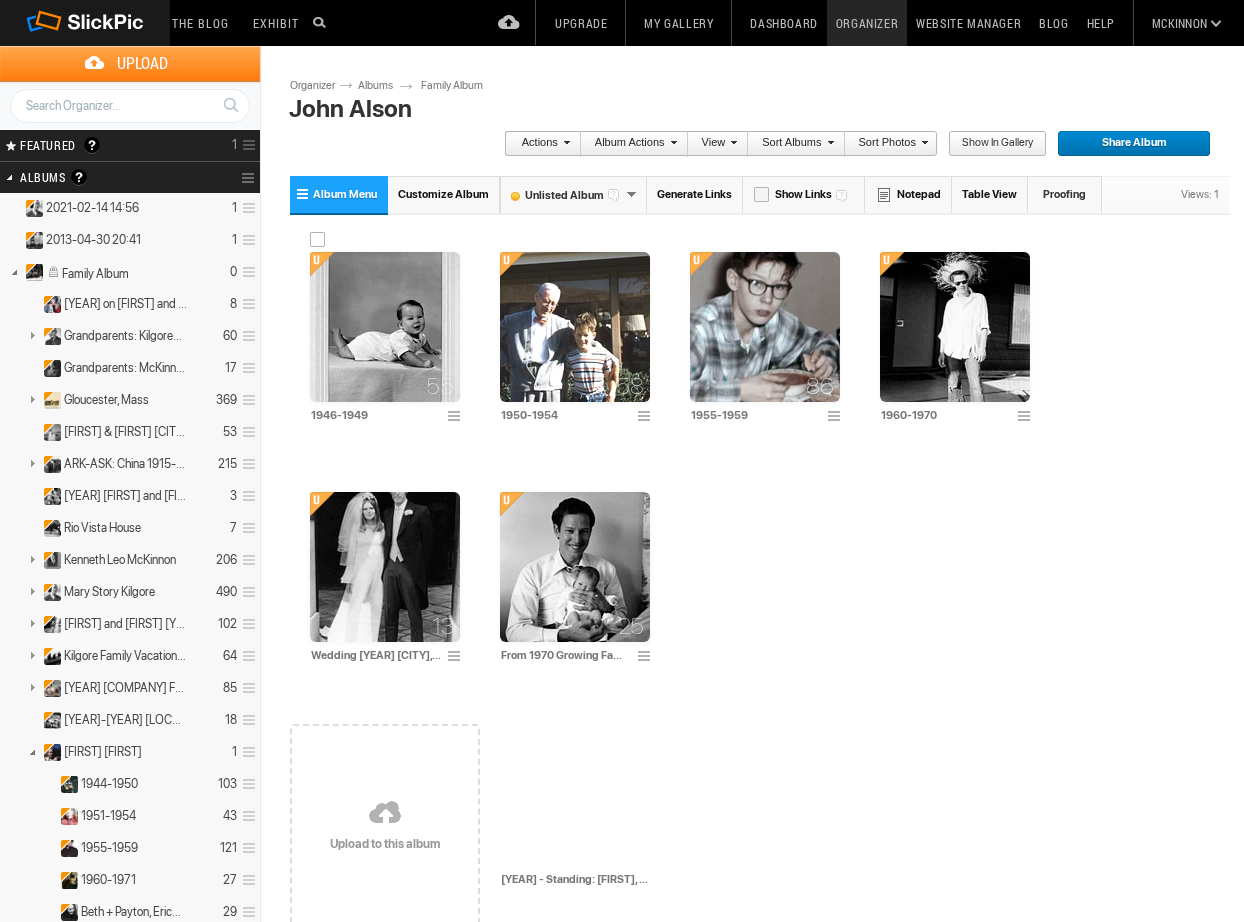 click on "55" at bounding box center [385, 327] 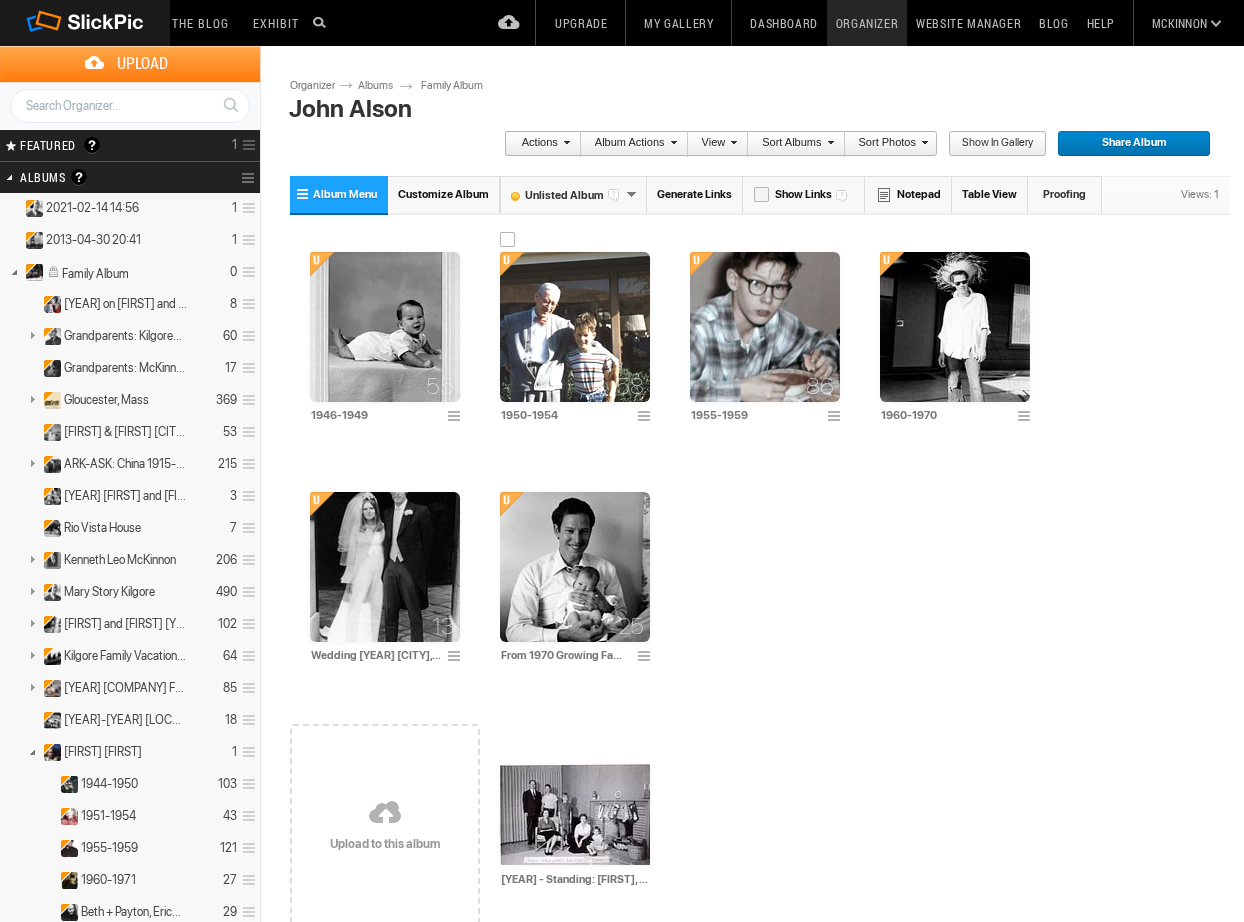 click at bounding box center (575, 327) 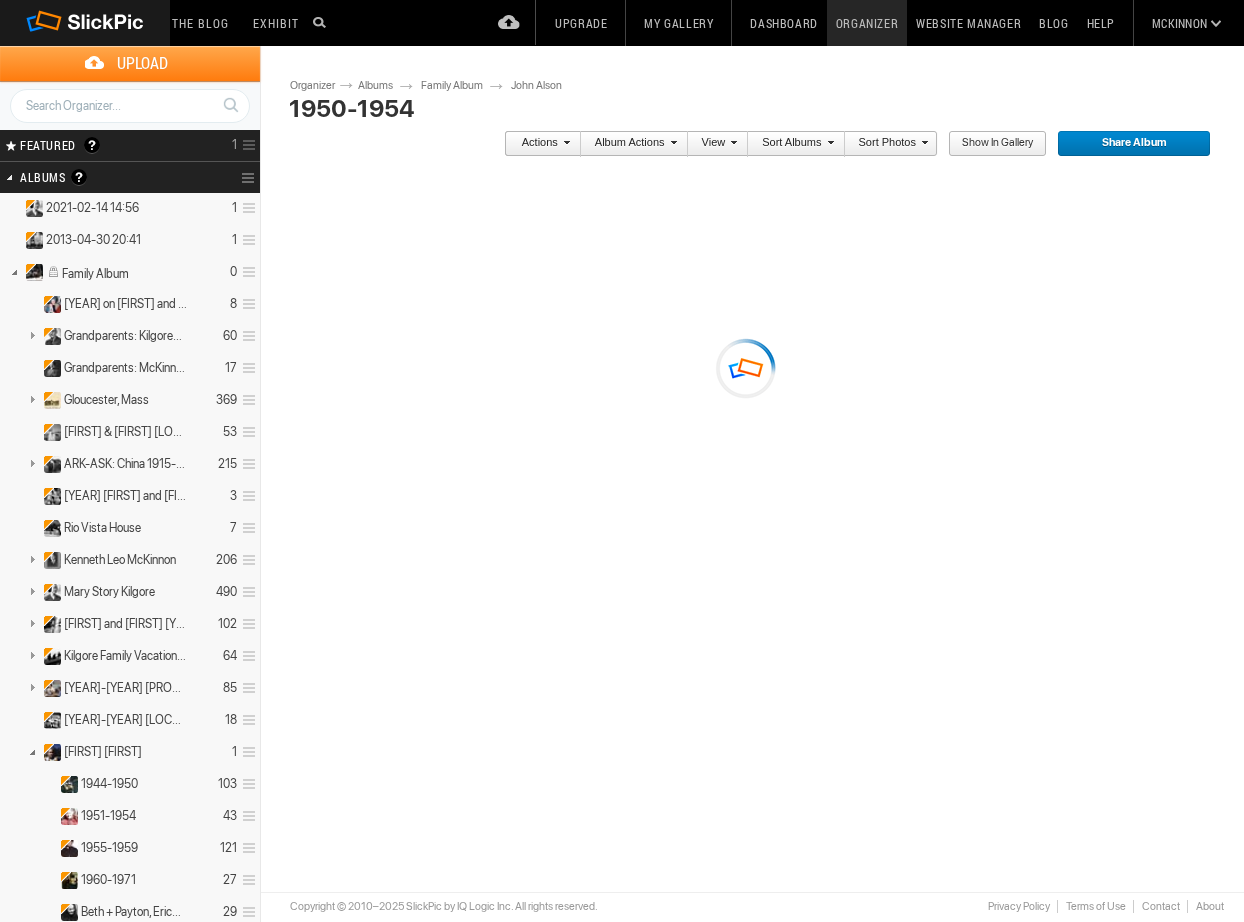 scroll, scrollTop: 0, scrollLeft: 0, axis: both 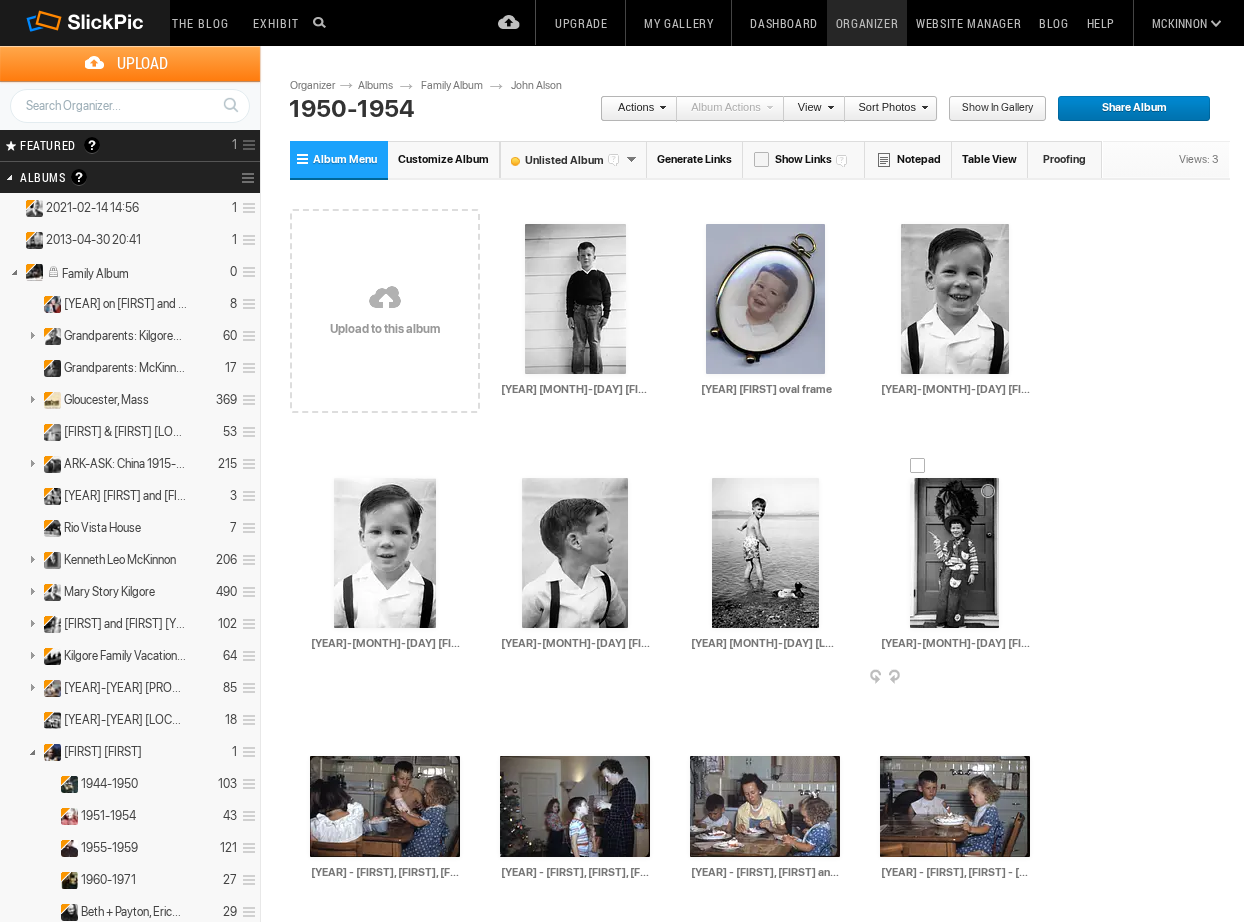 click at bounding box center [954, 553] 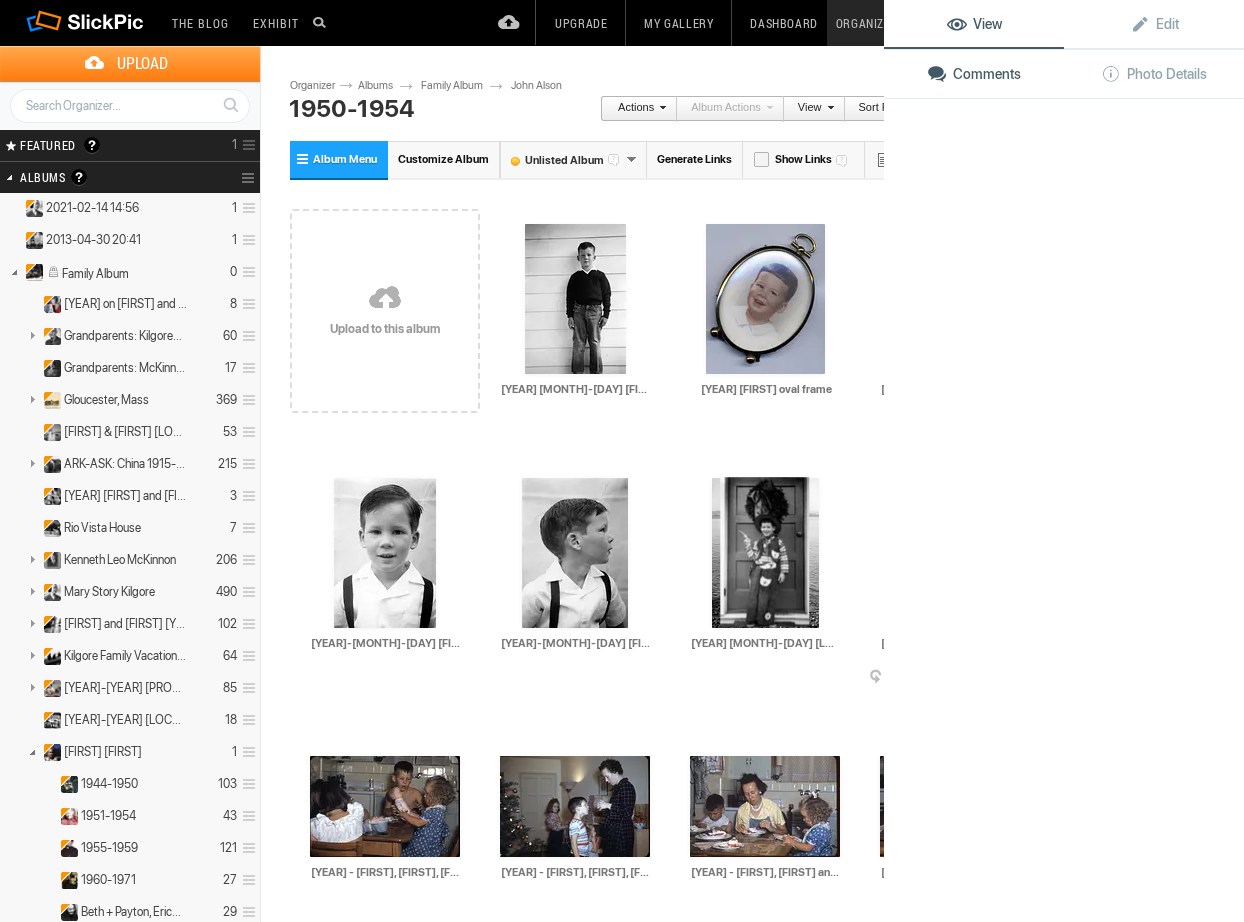 click 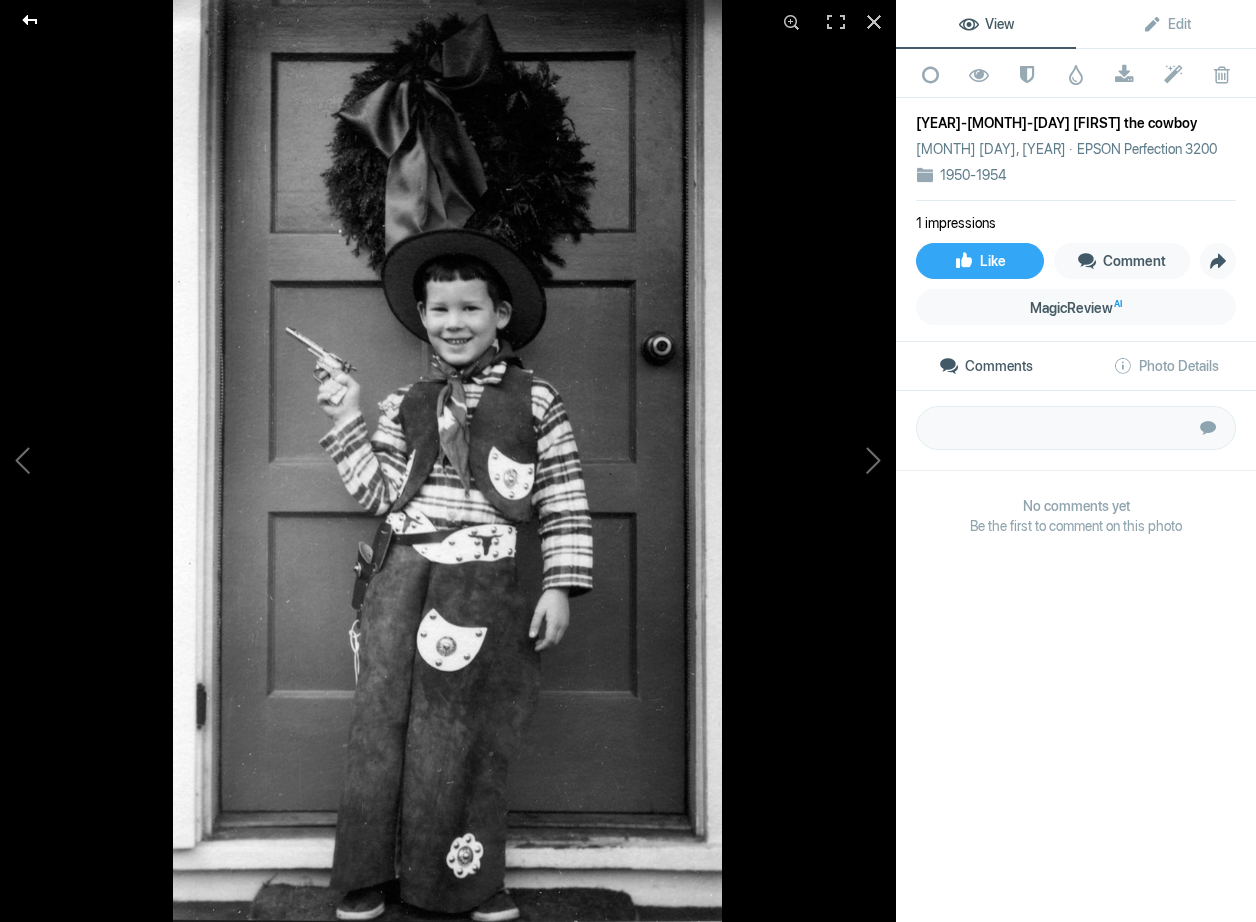 click 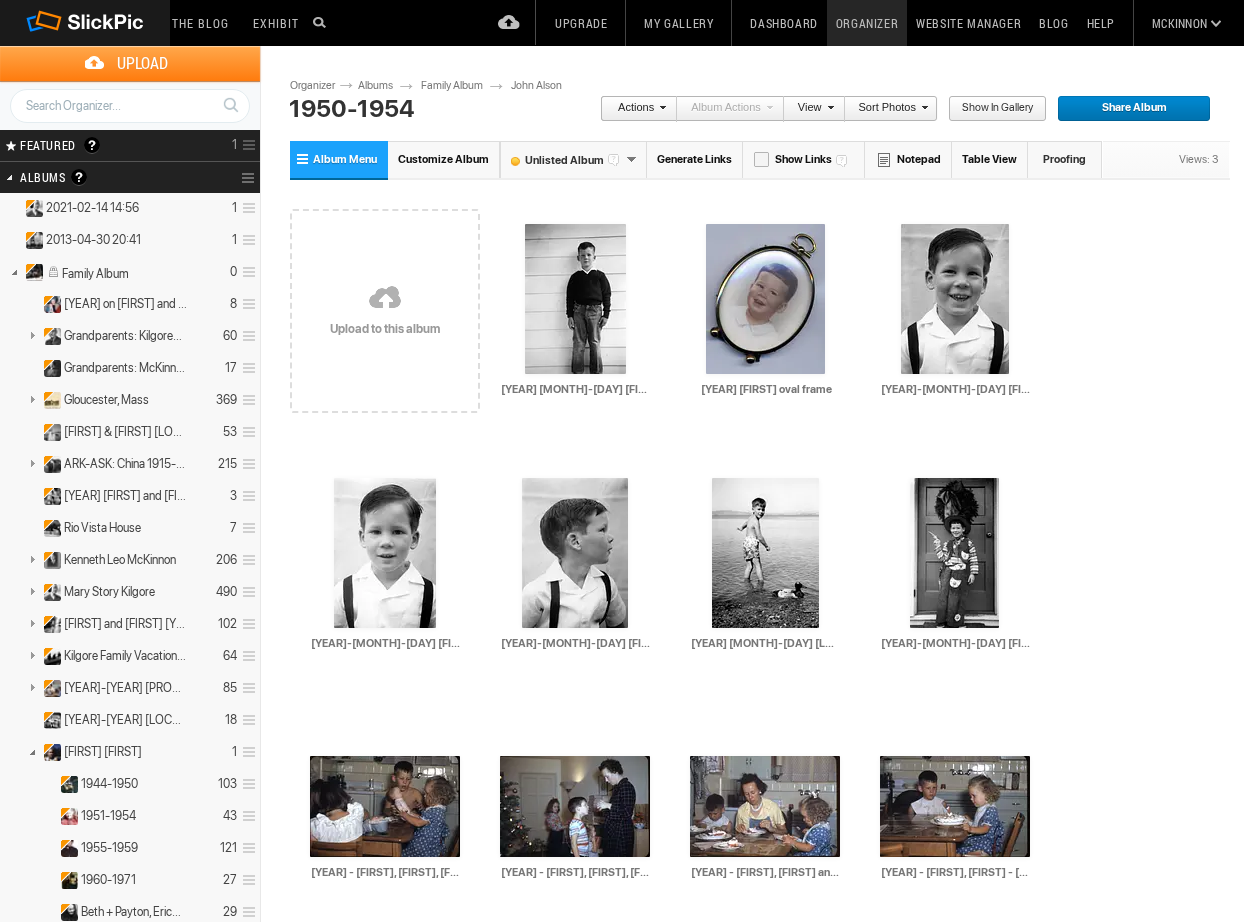 scroll, scrollTop: 0, scrollLeft: 0, axis: both 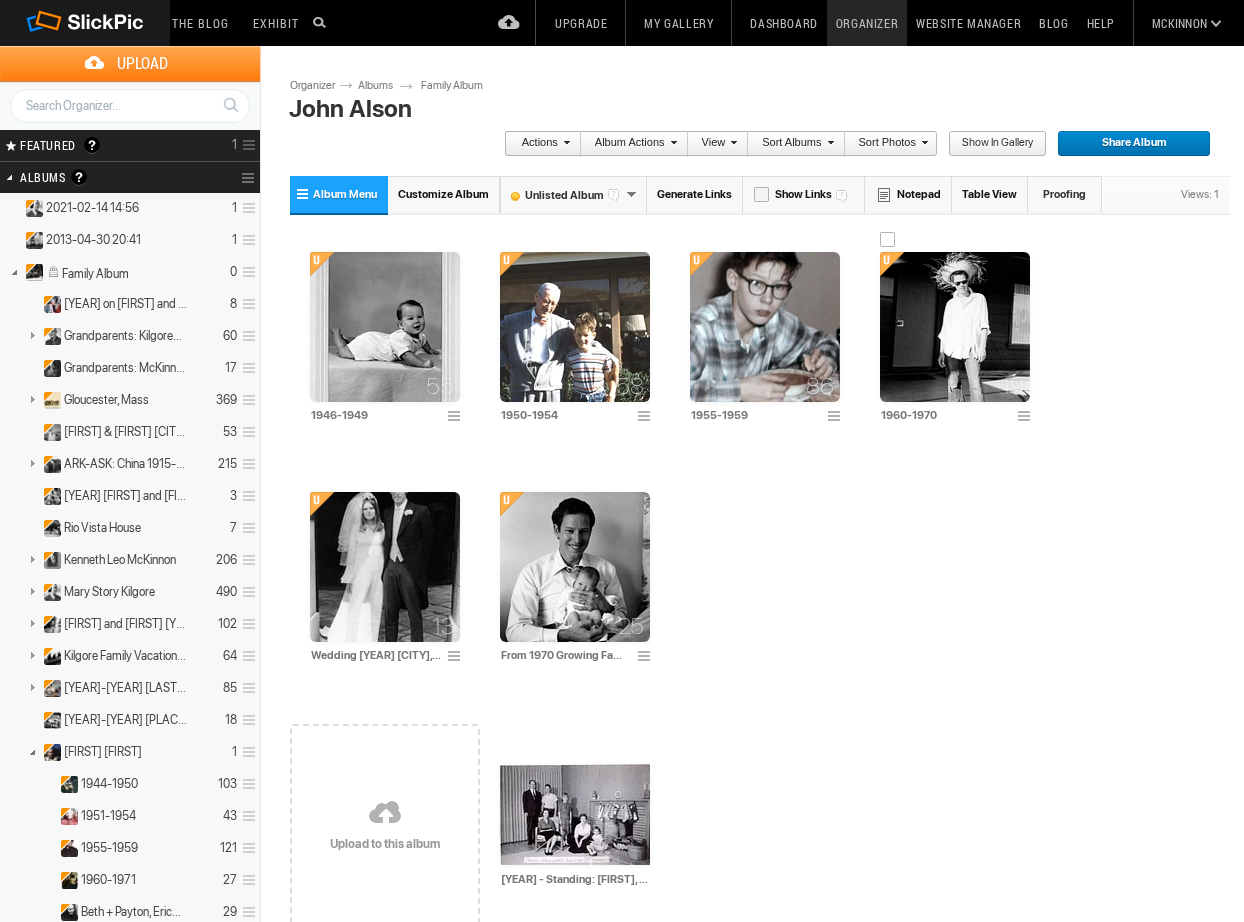 click at bounding box center [955, 327] 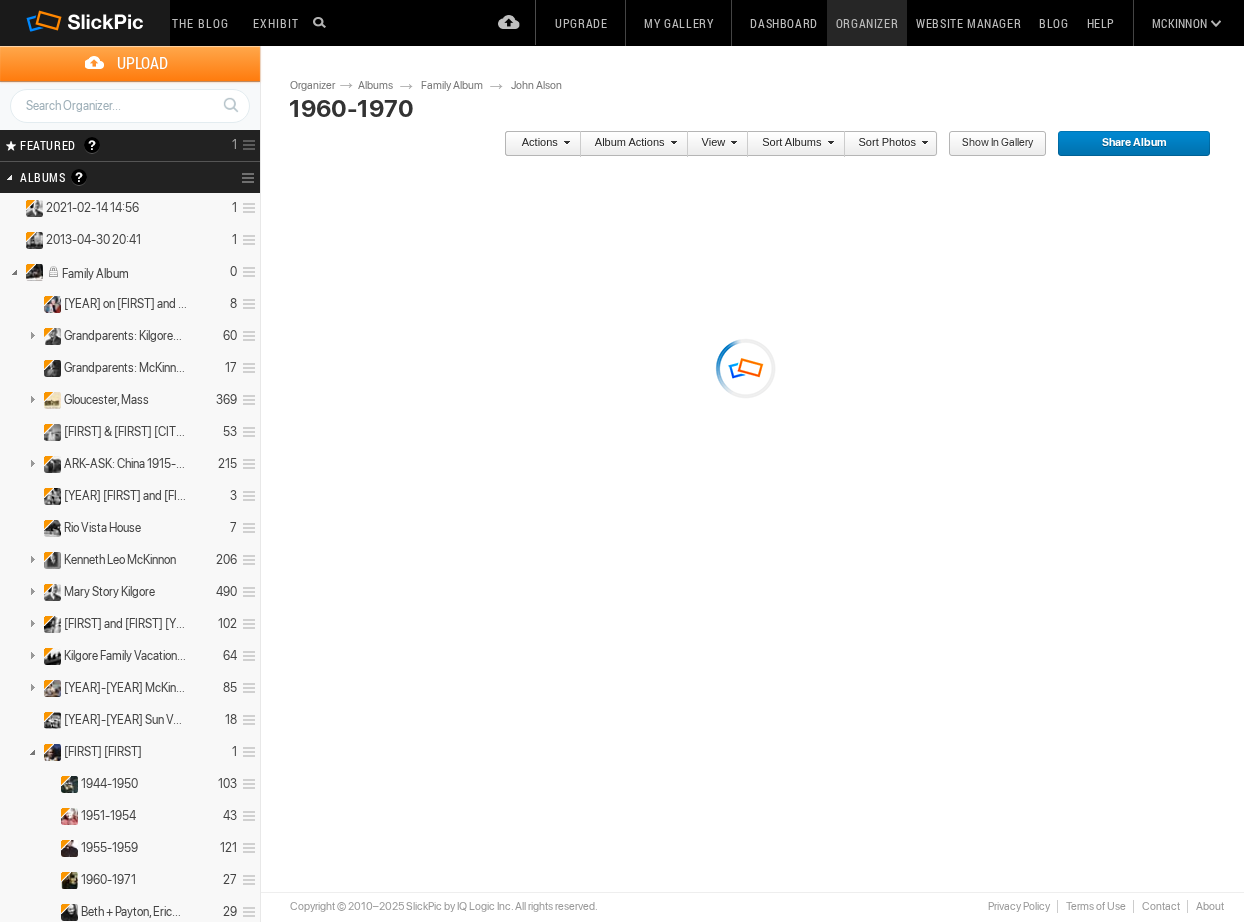 scroll, scrollTop: 0, scrollLeft: 0, axis: both 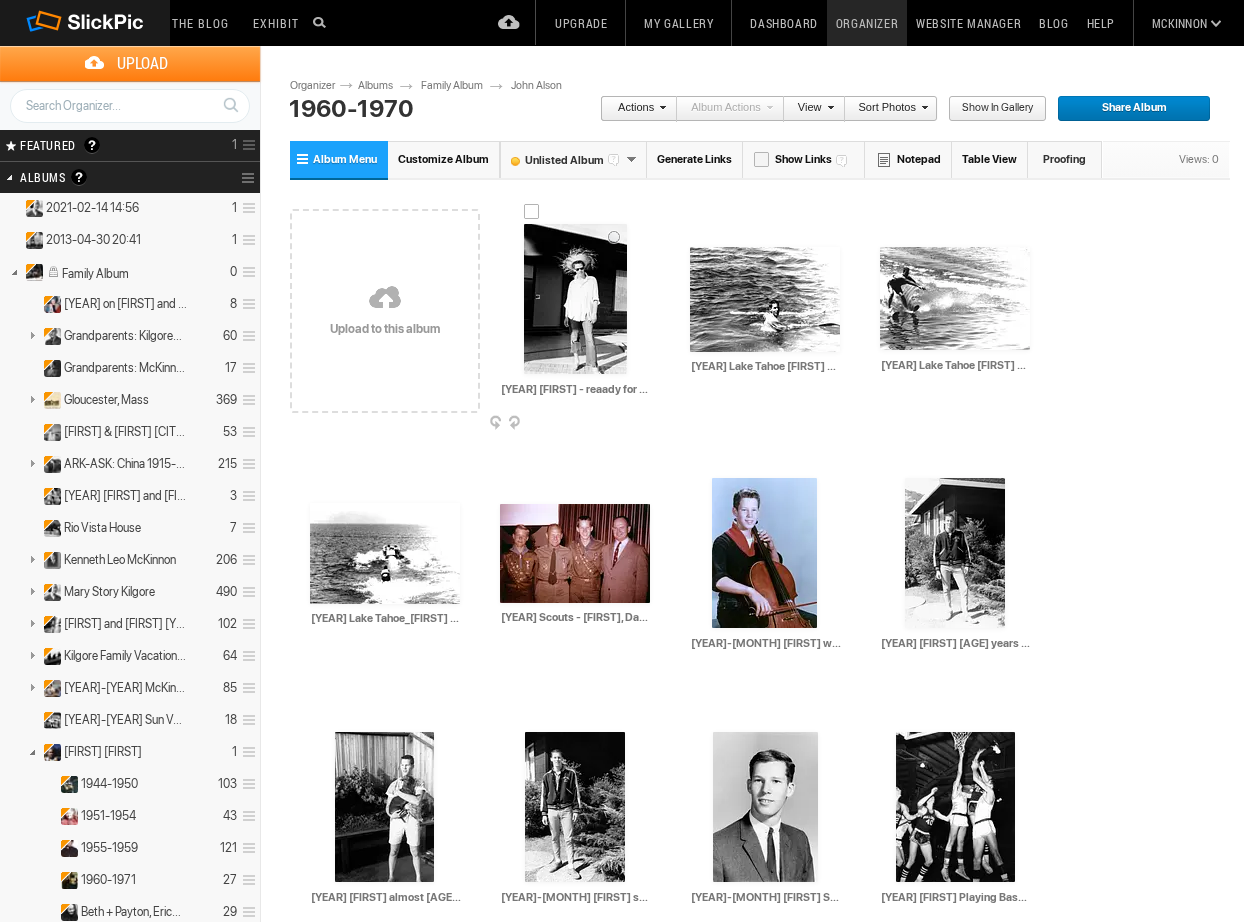 click at bounding box center (575, 299) 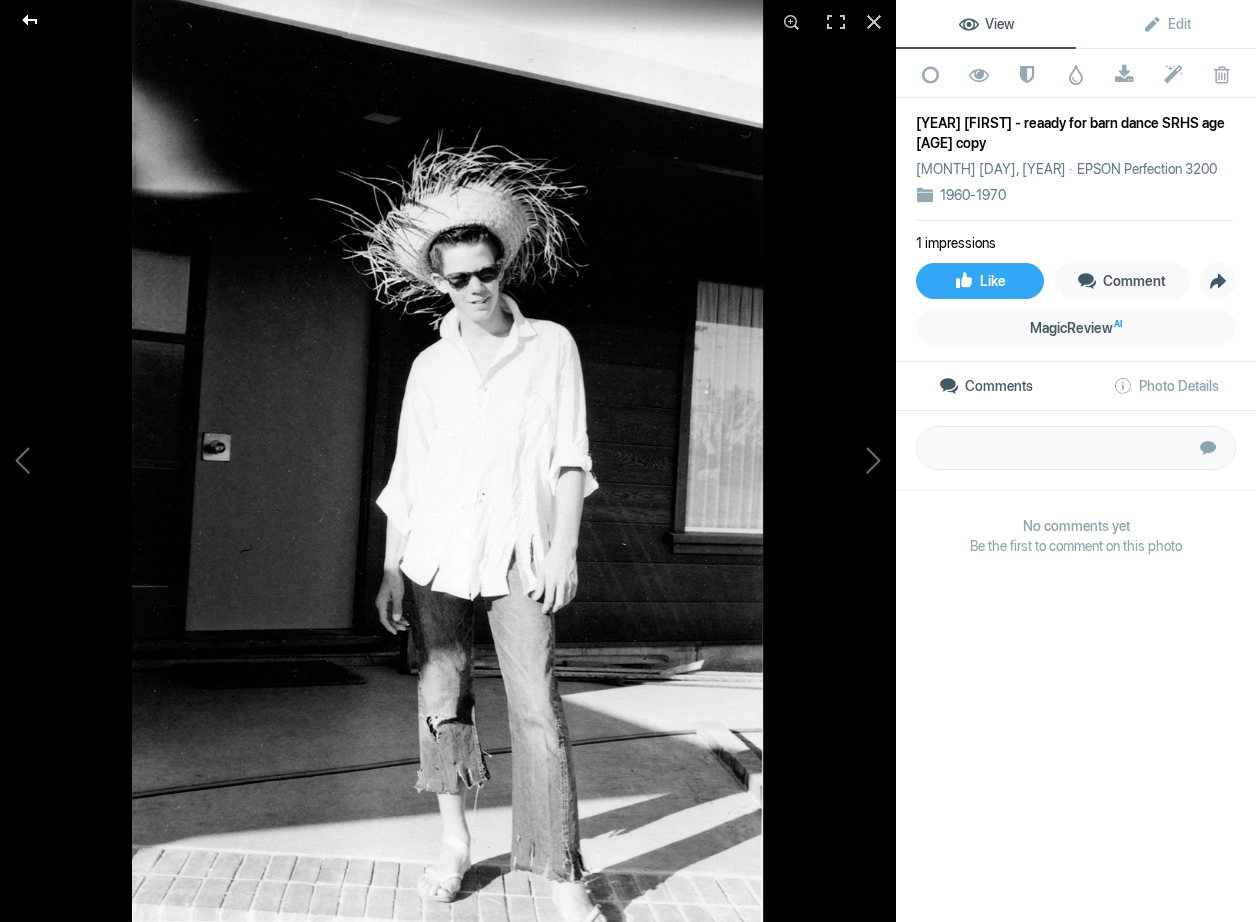click 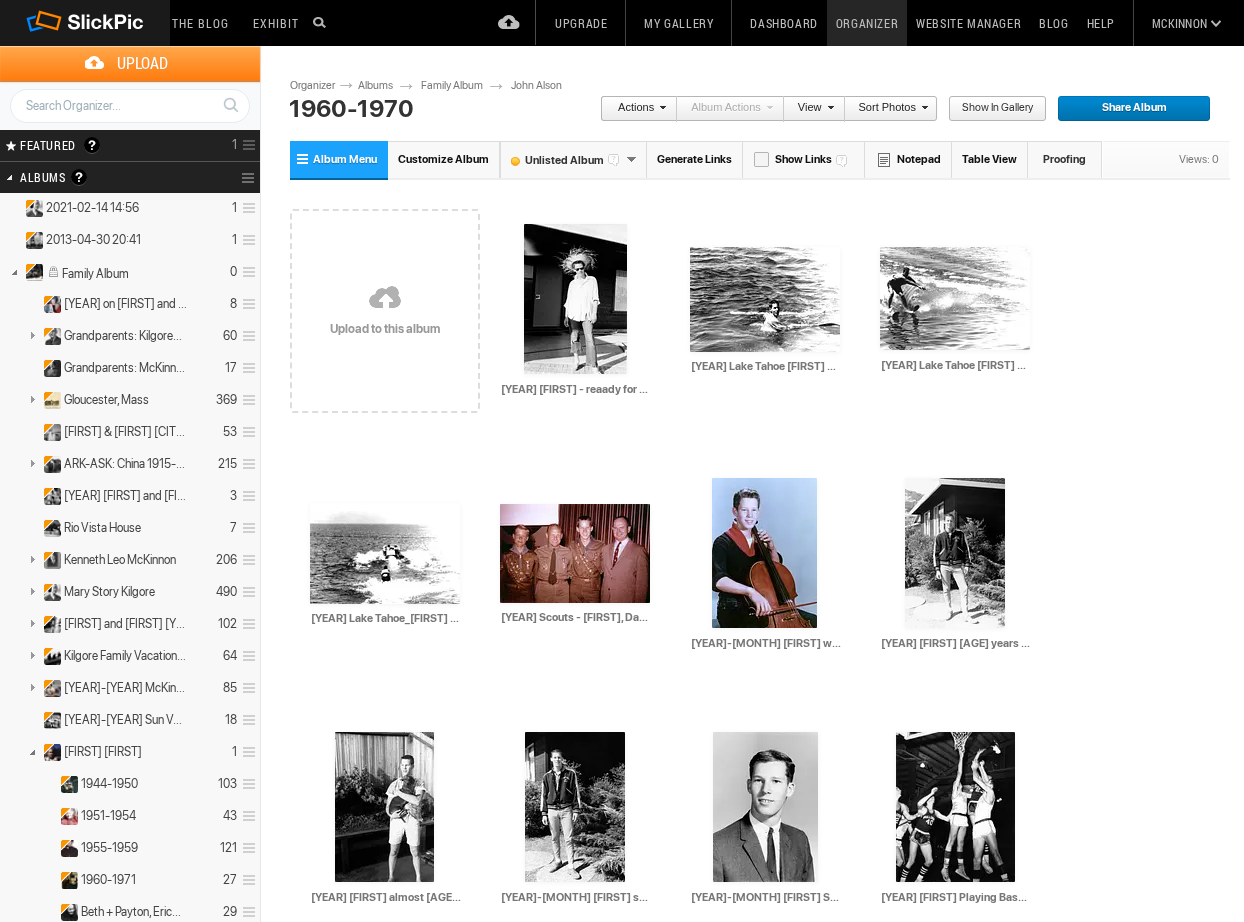 scroll, scrollTop: 0, scrollLeft: 0, axis: both 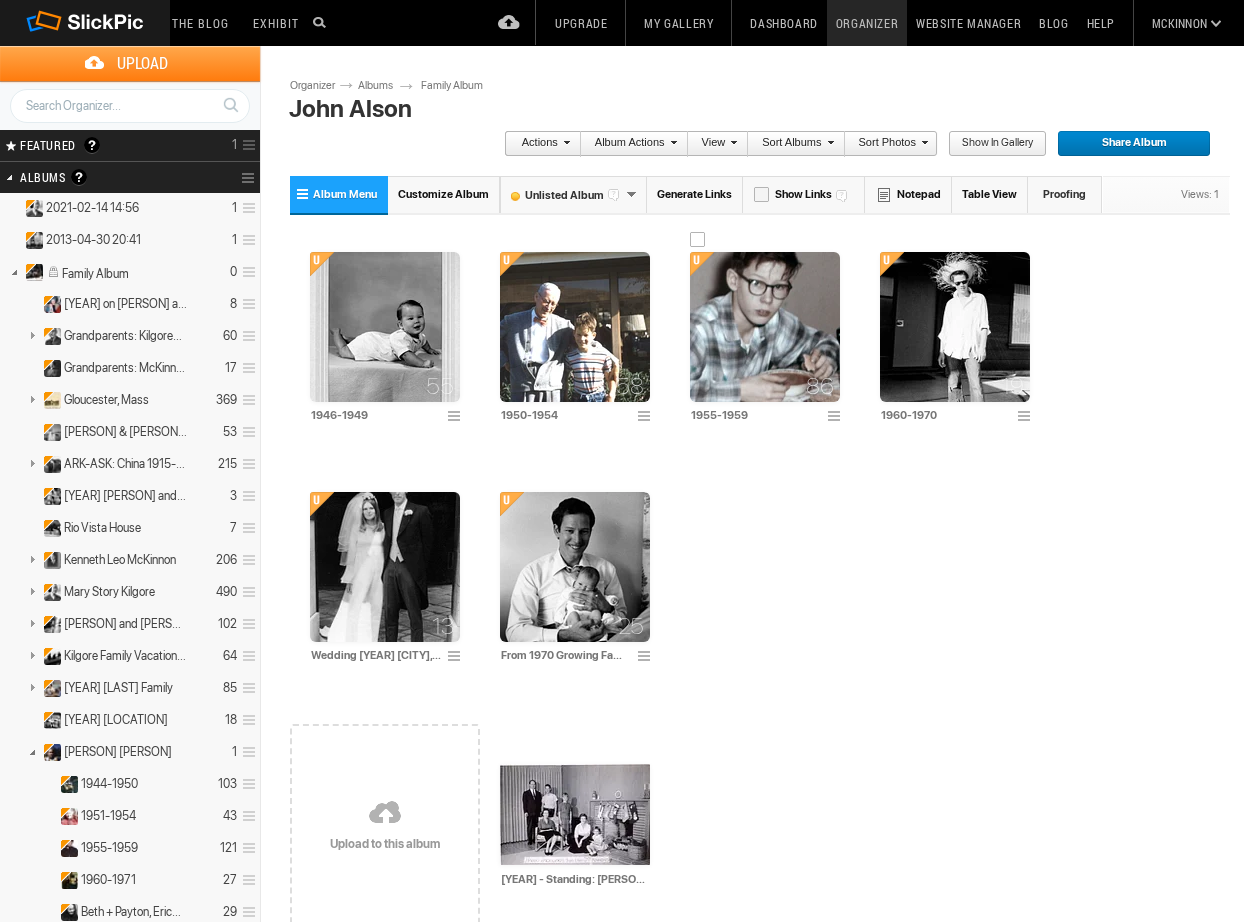 click at bounding box center (765, 327) 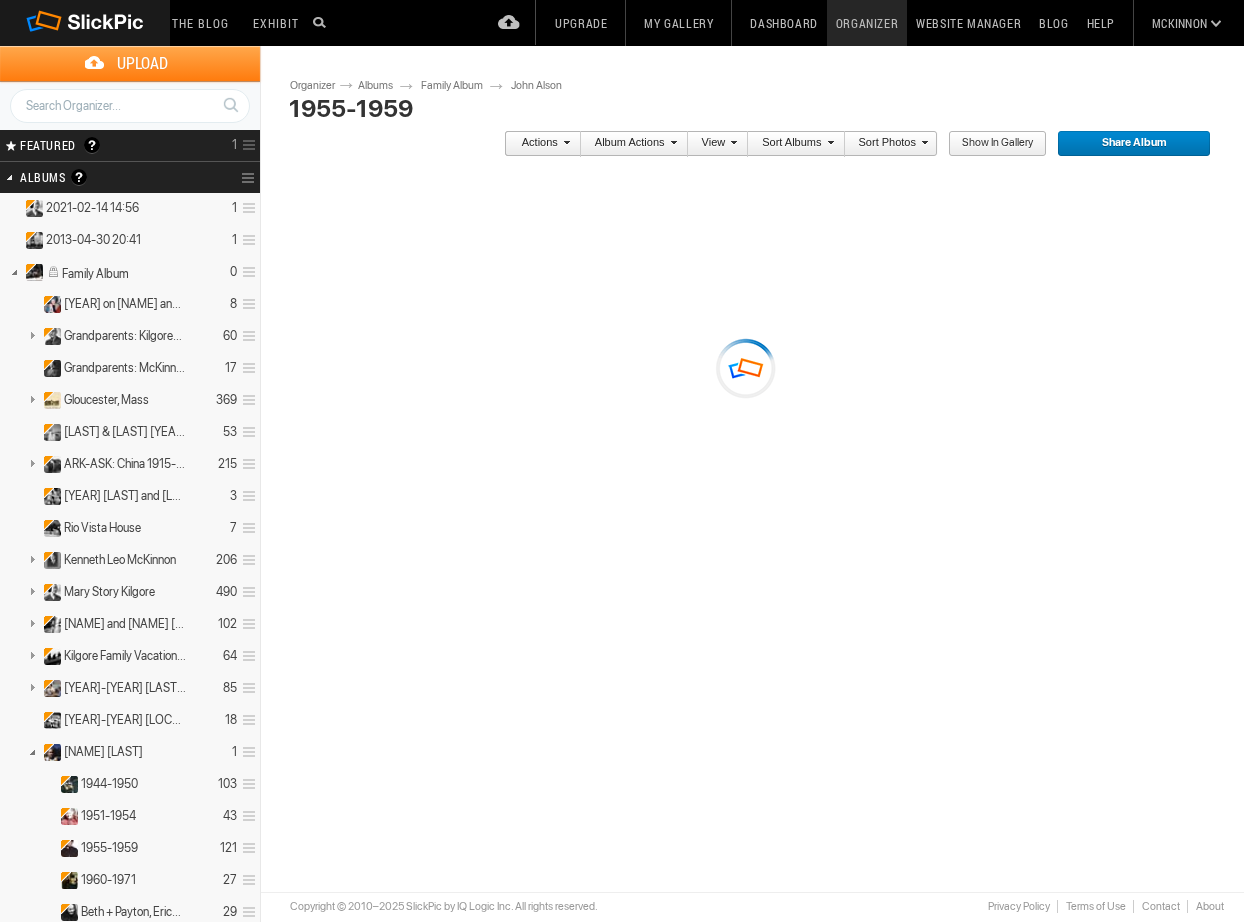 scroll, scrollTop: 0, scrollLeft: 0, axis: both 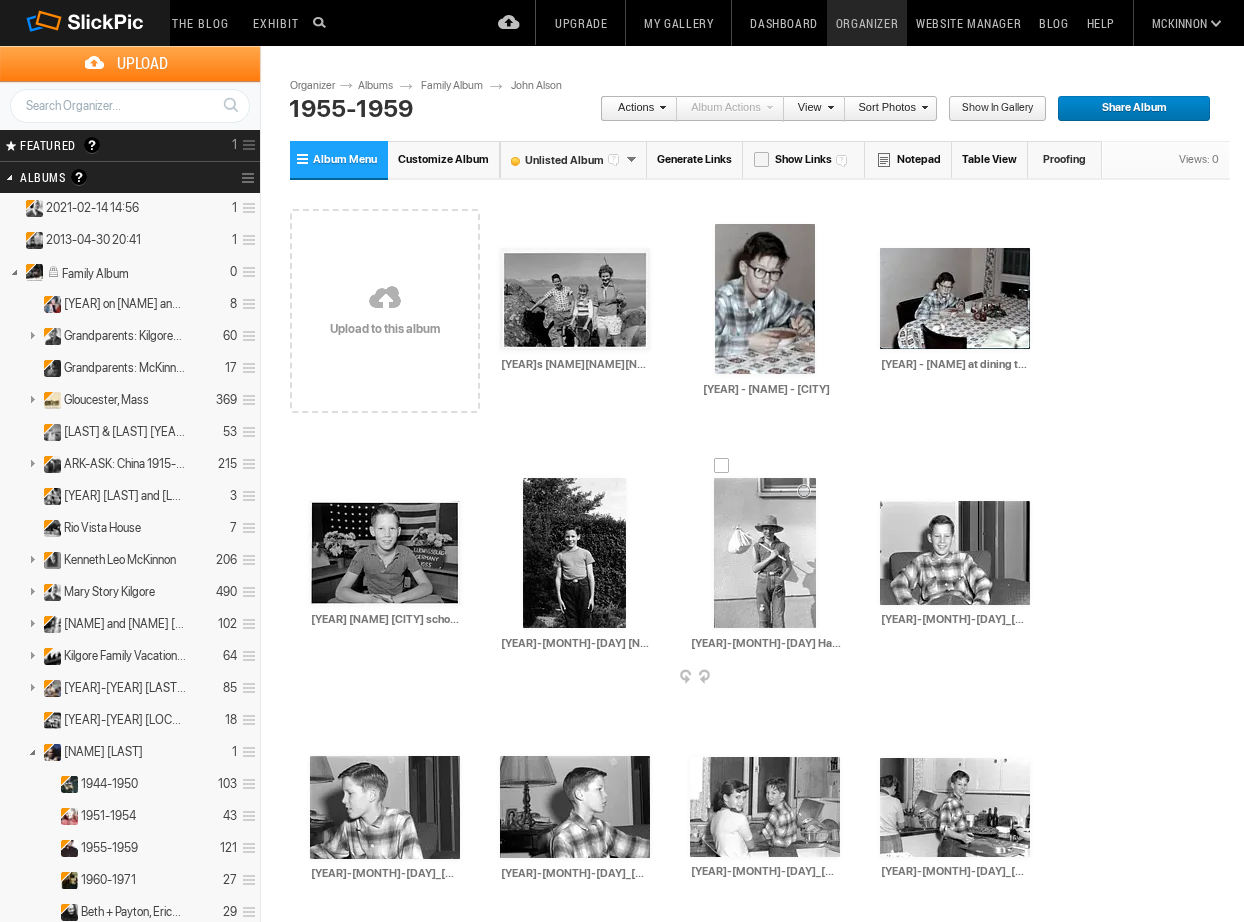 click at bounding box center [765, 553] 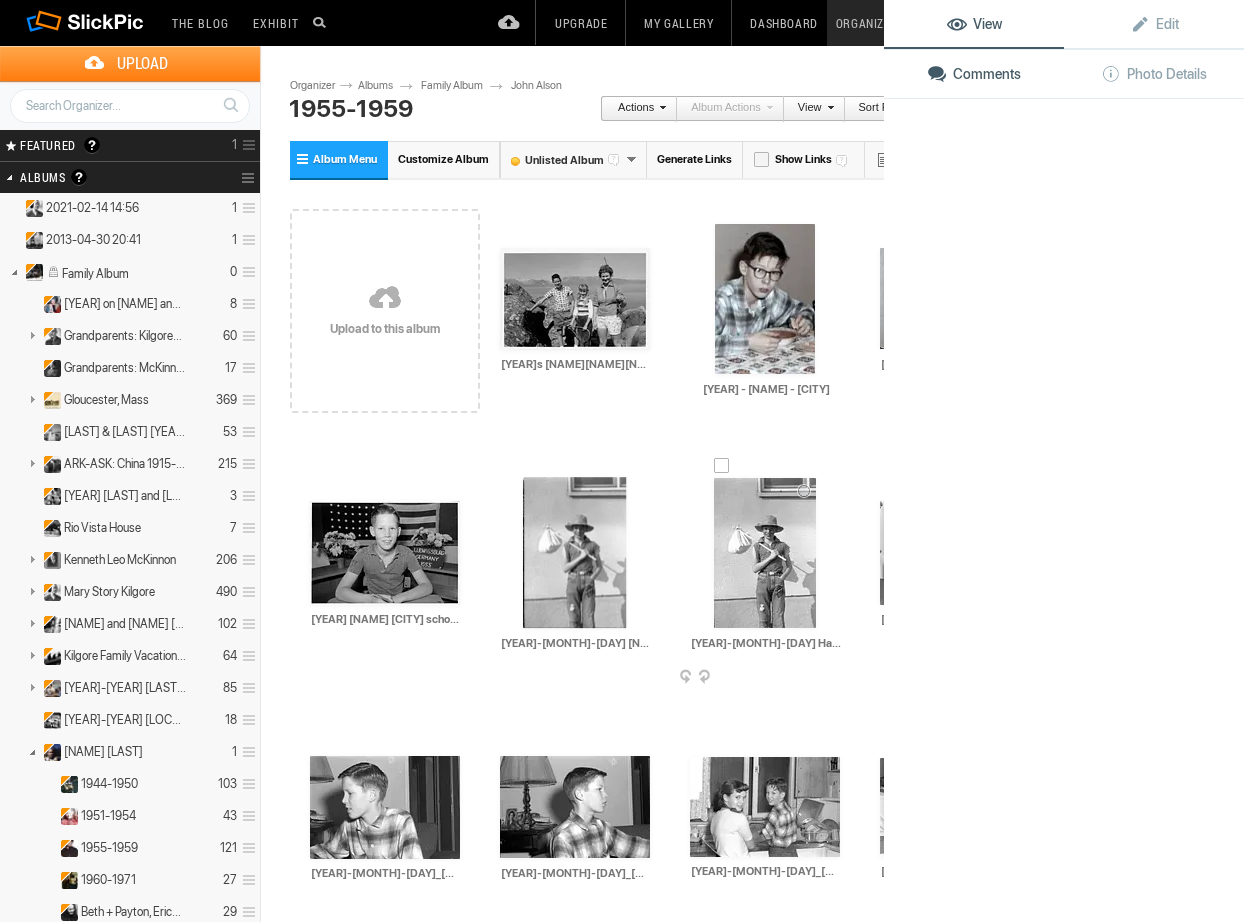 click 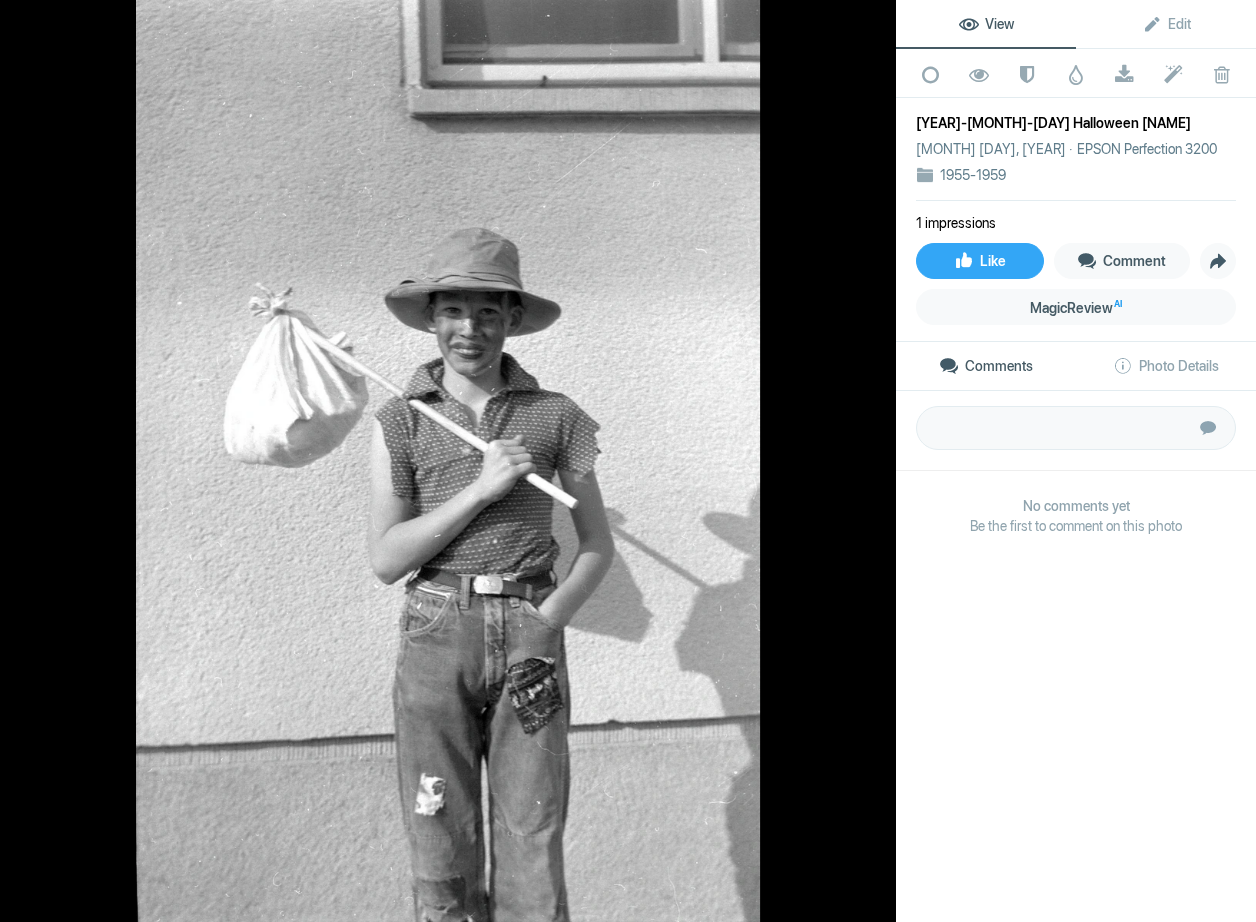 click 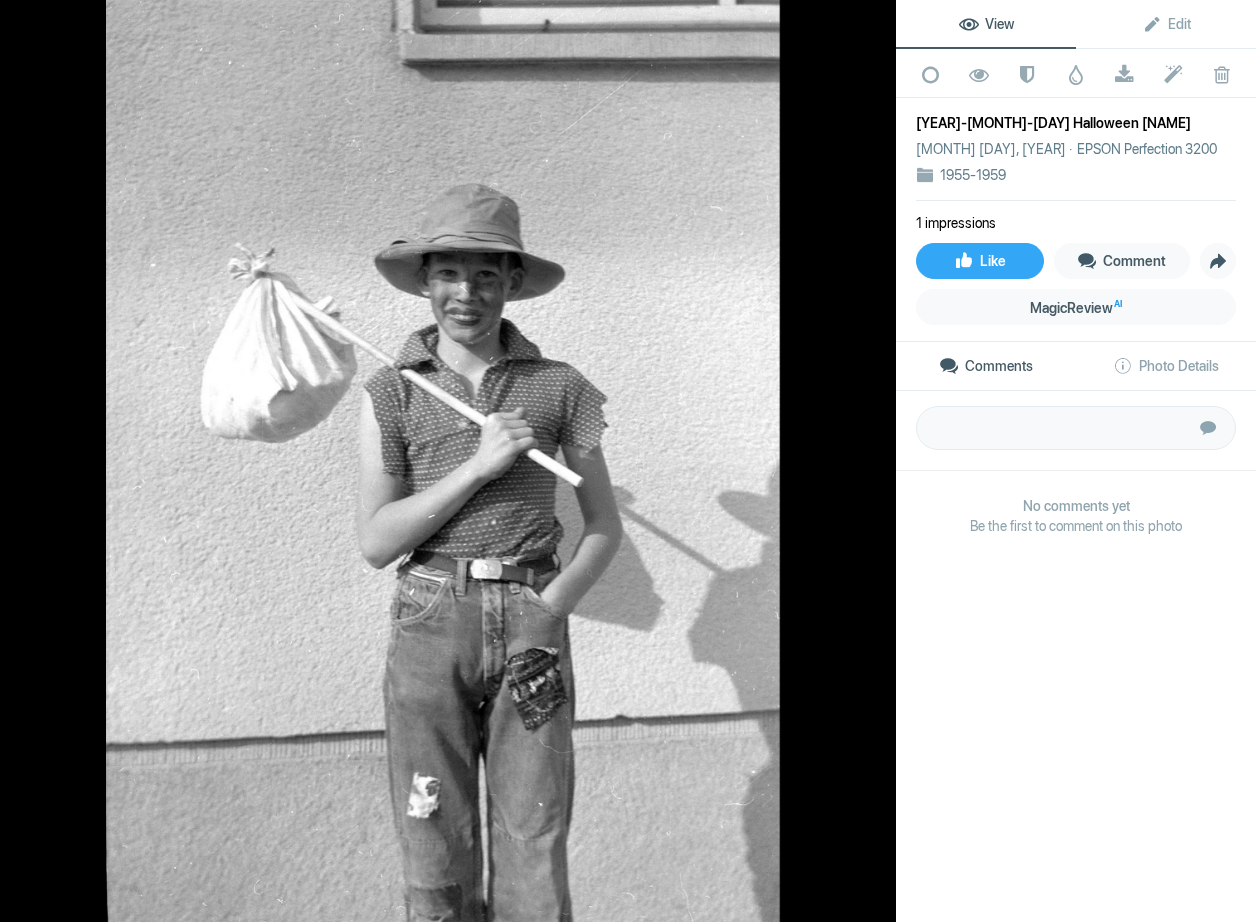 click 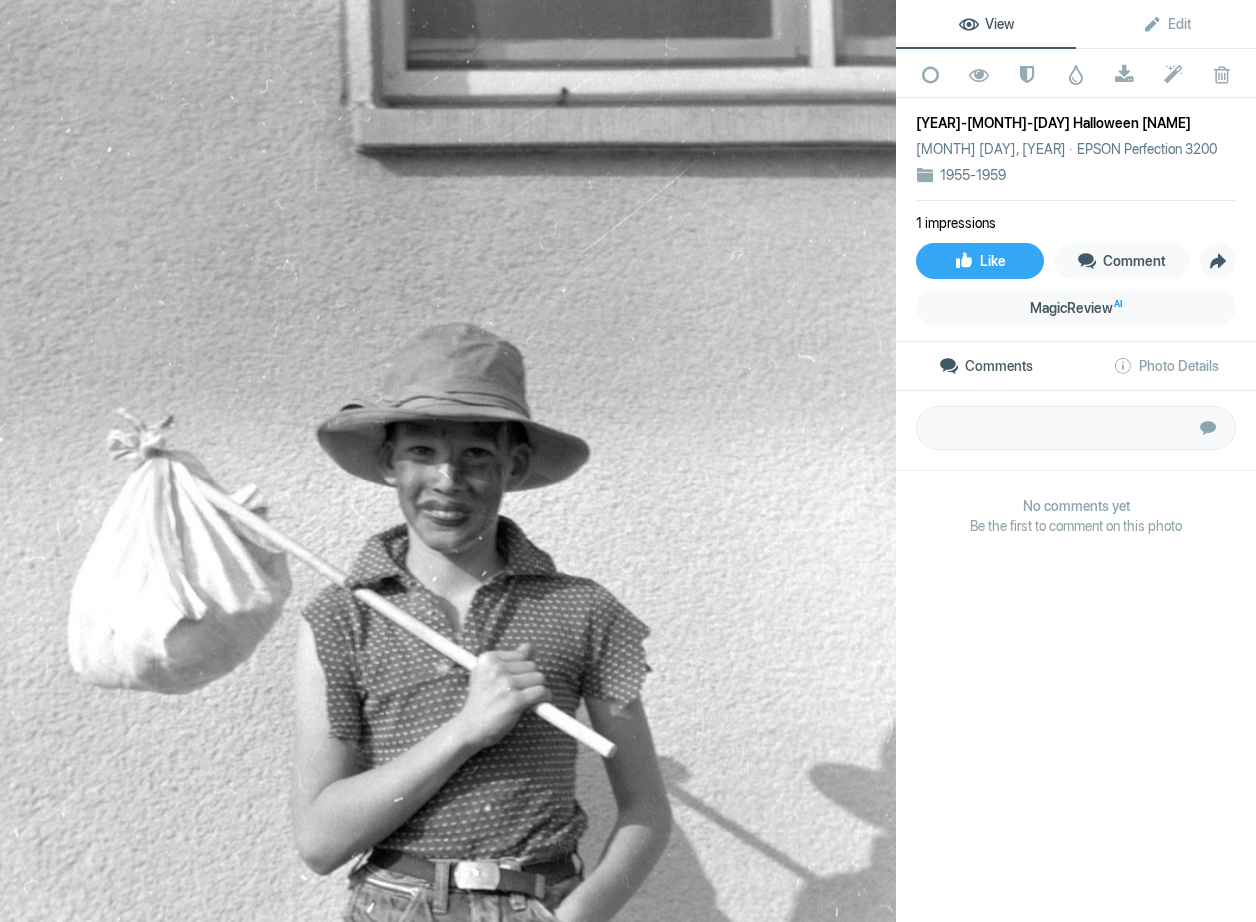 click 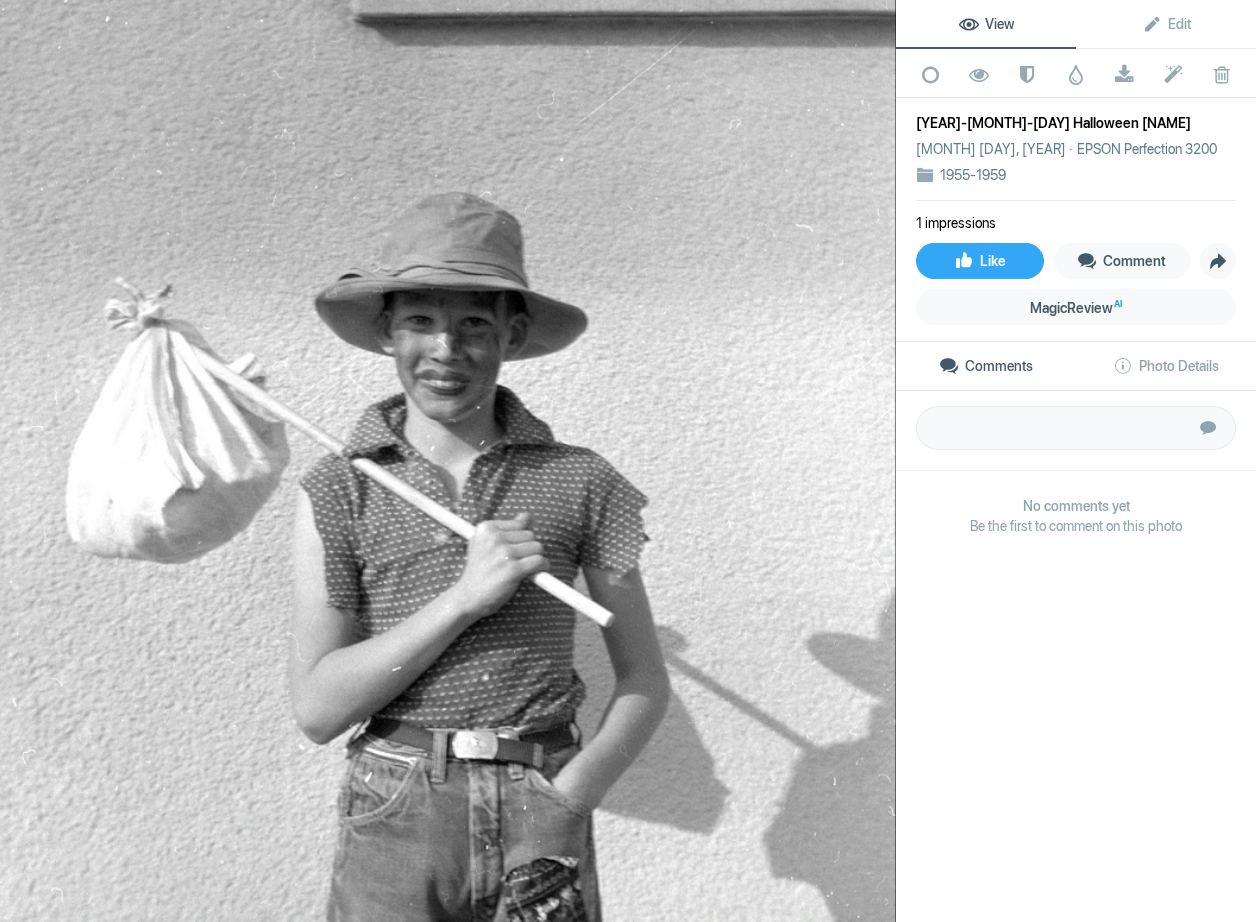 click 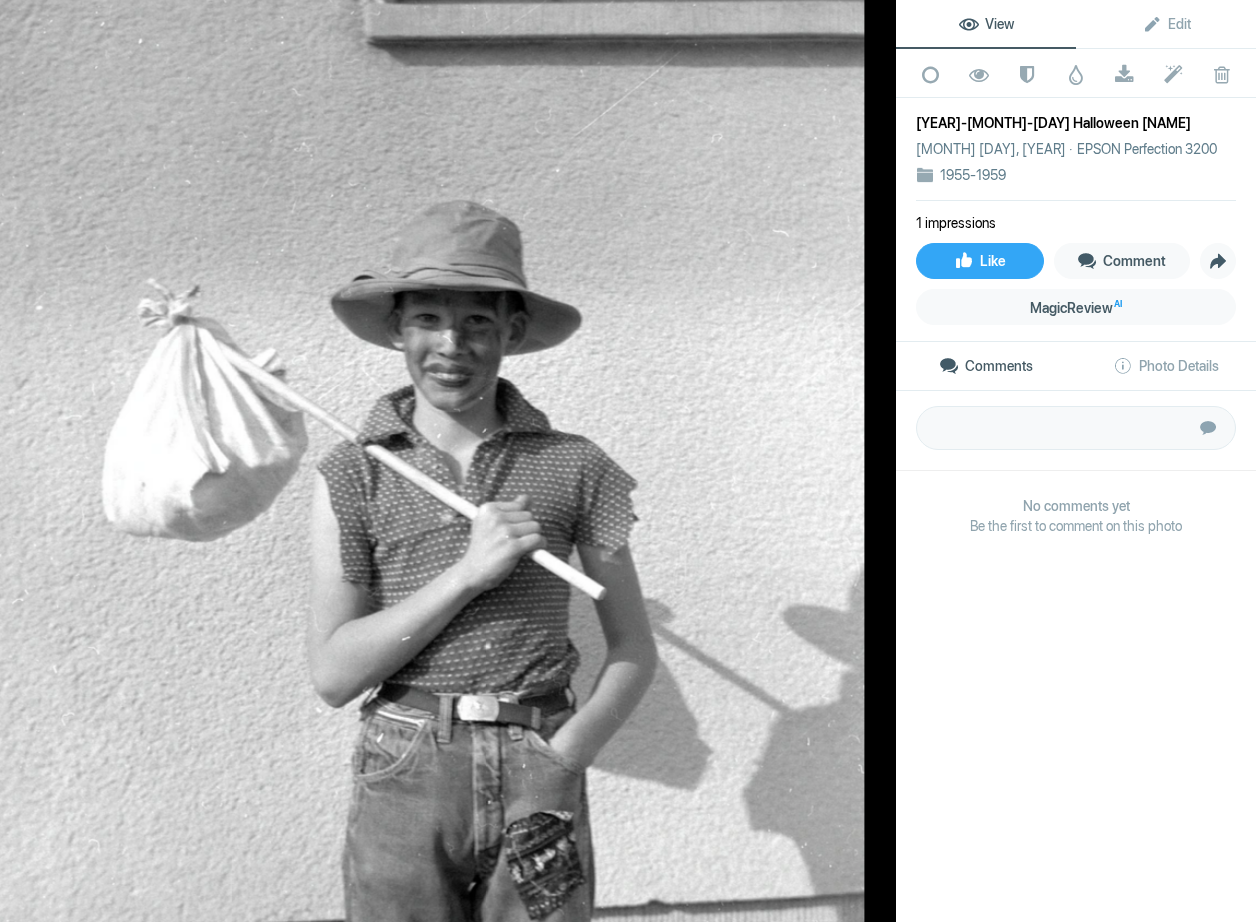 click 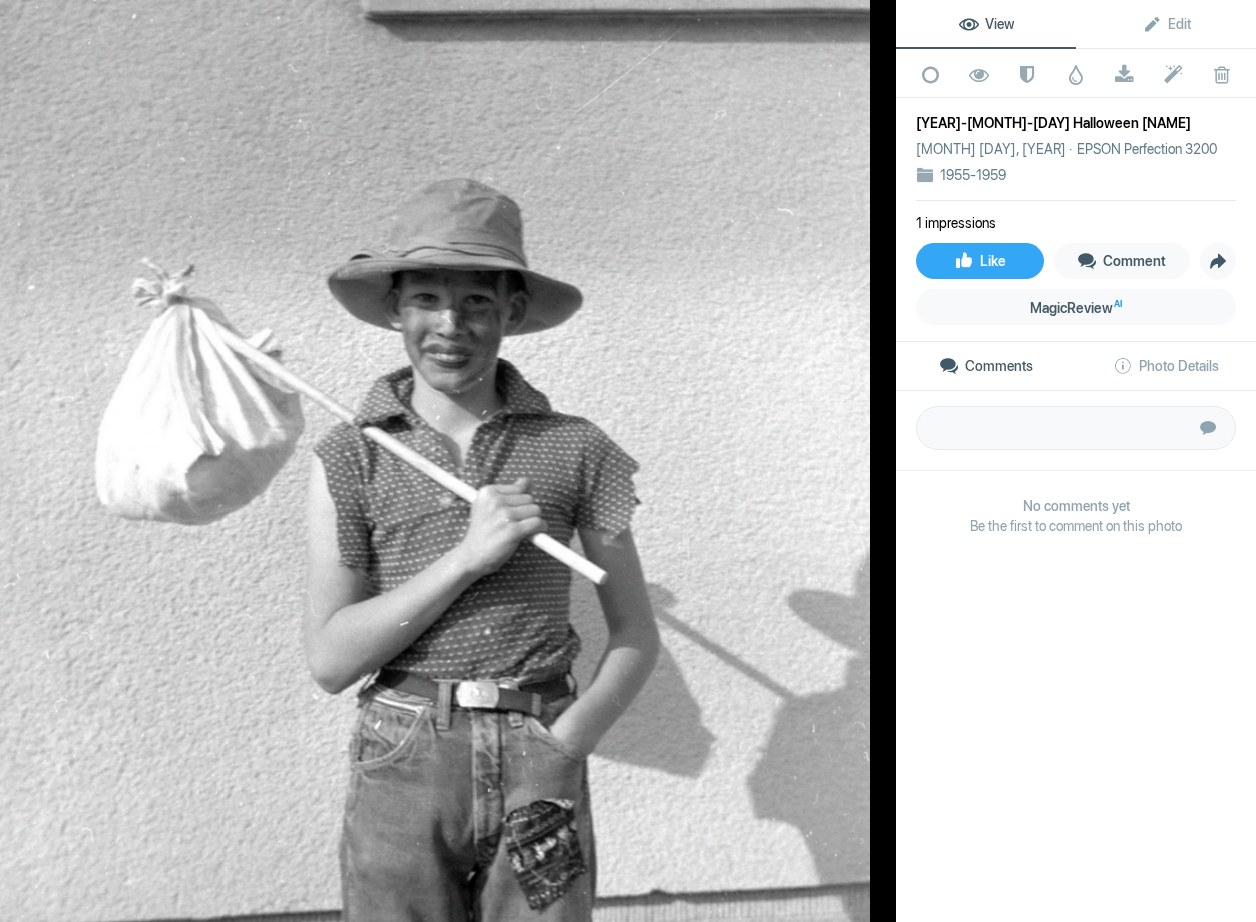 click 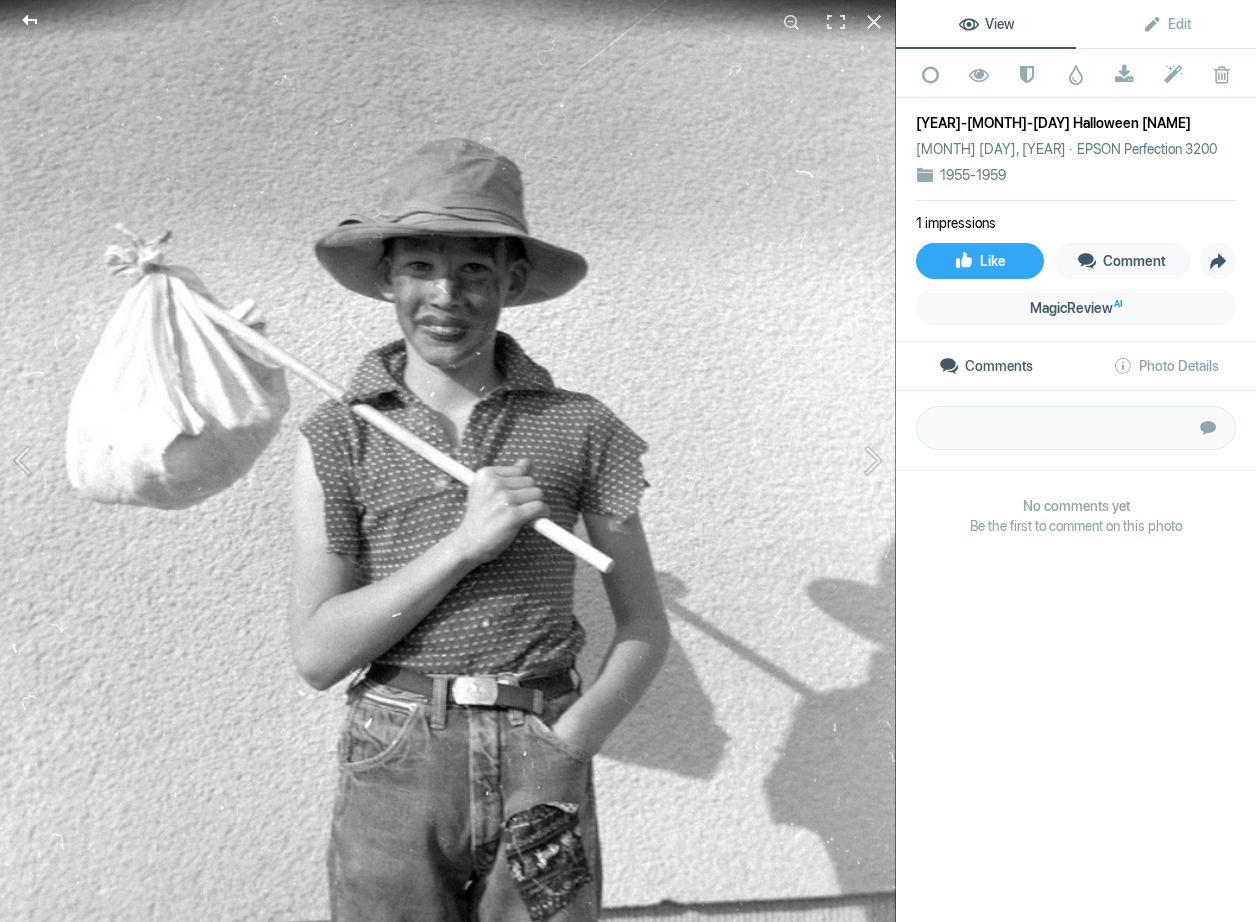 click 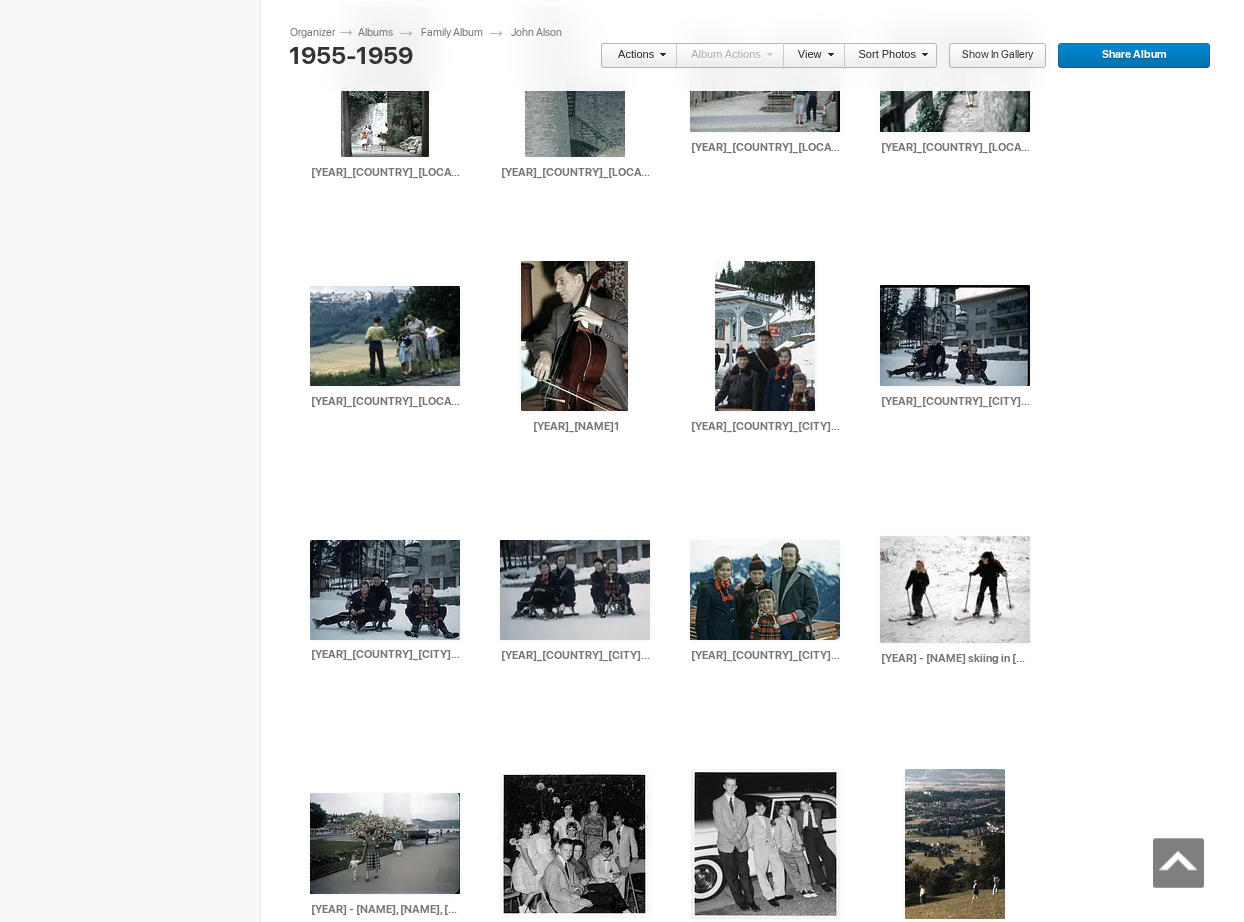 scroll, scrollTop: 3548, scrollLeft: 0, axis: vertical 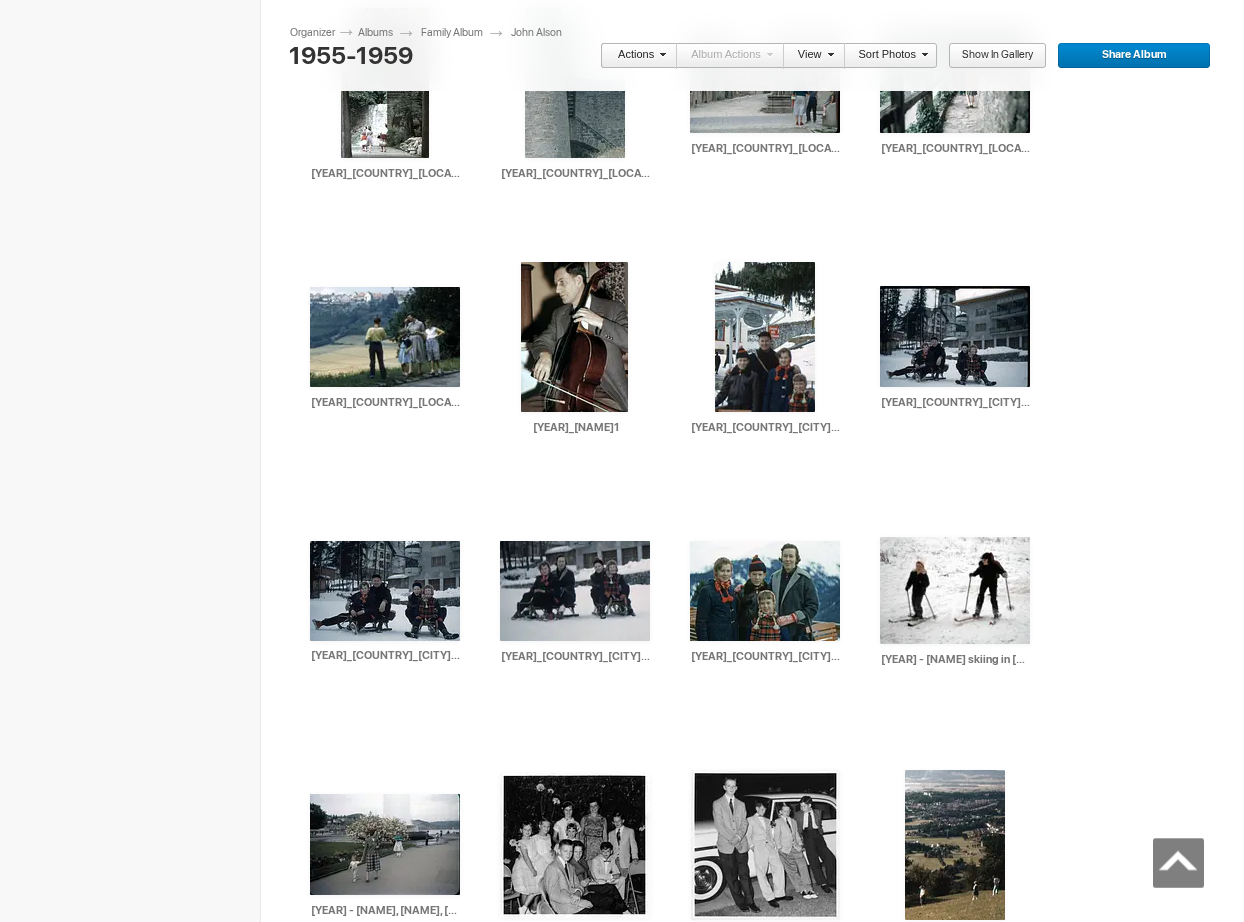 click at bounding box center (385, 1353) 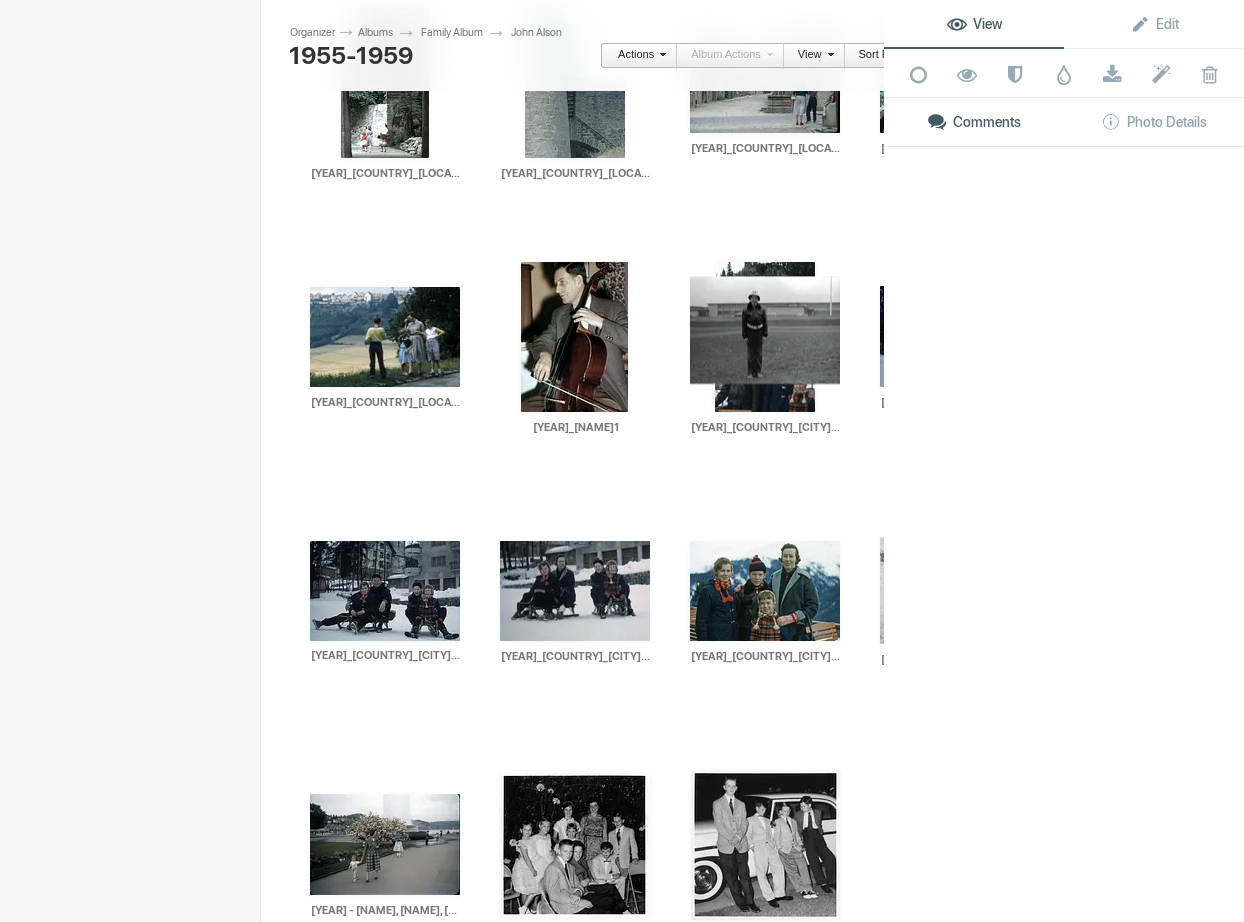 click 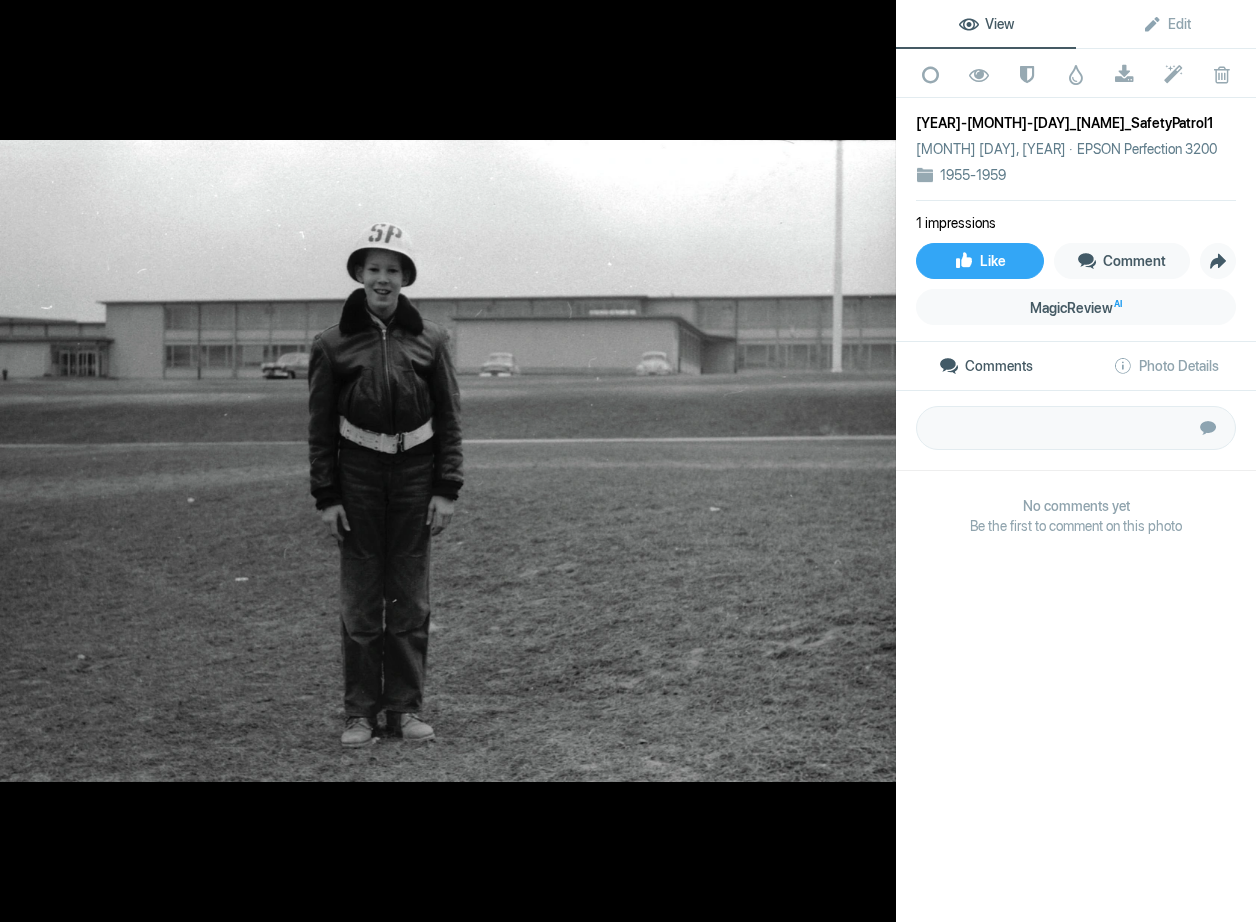 click 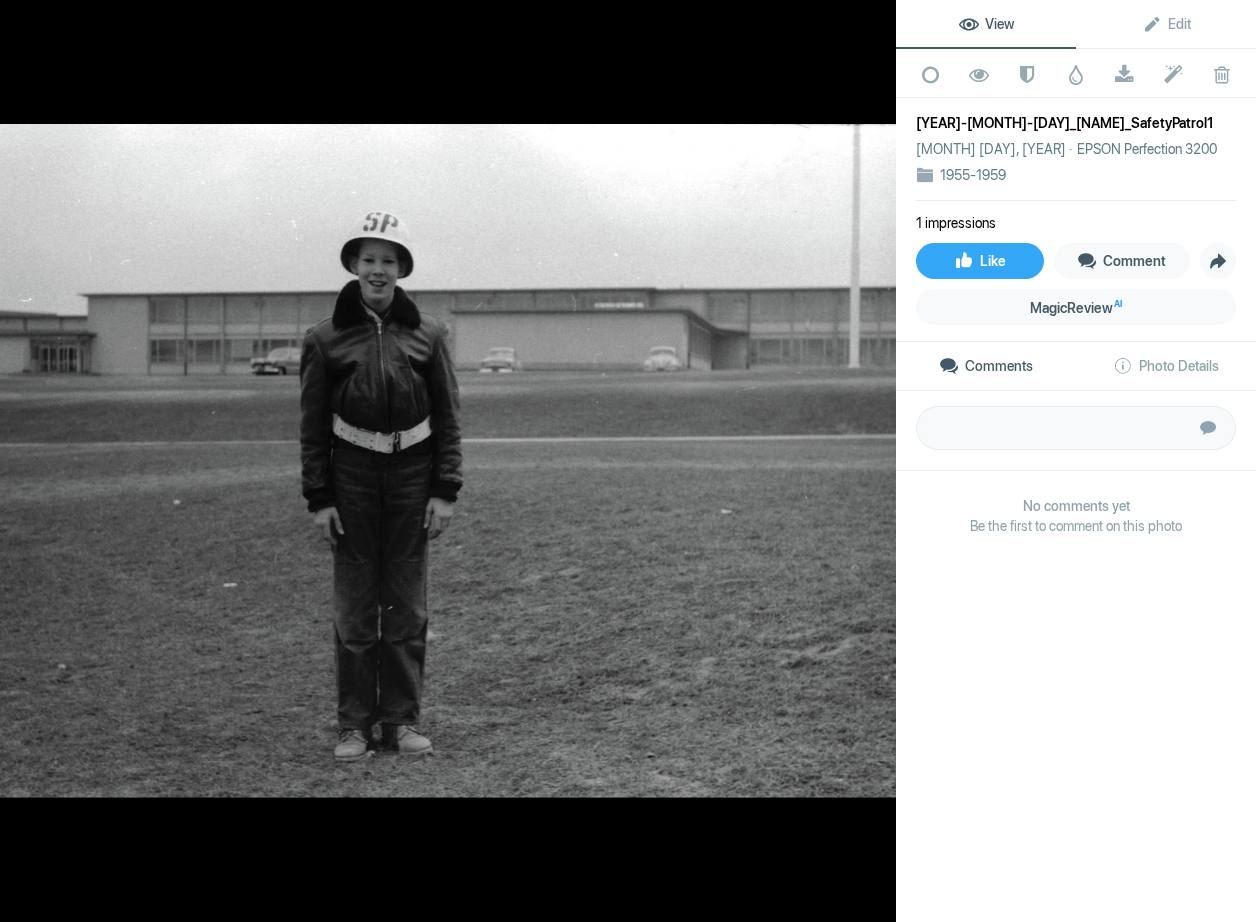 click 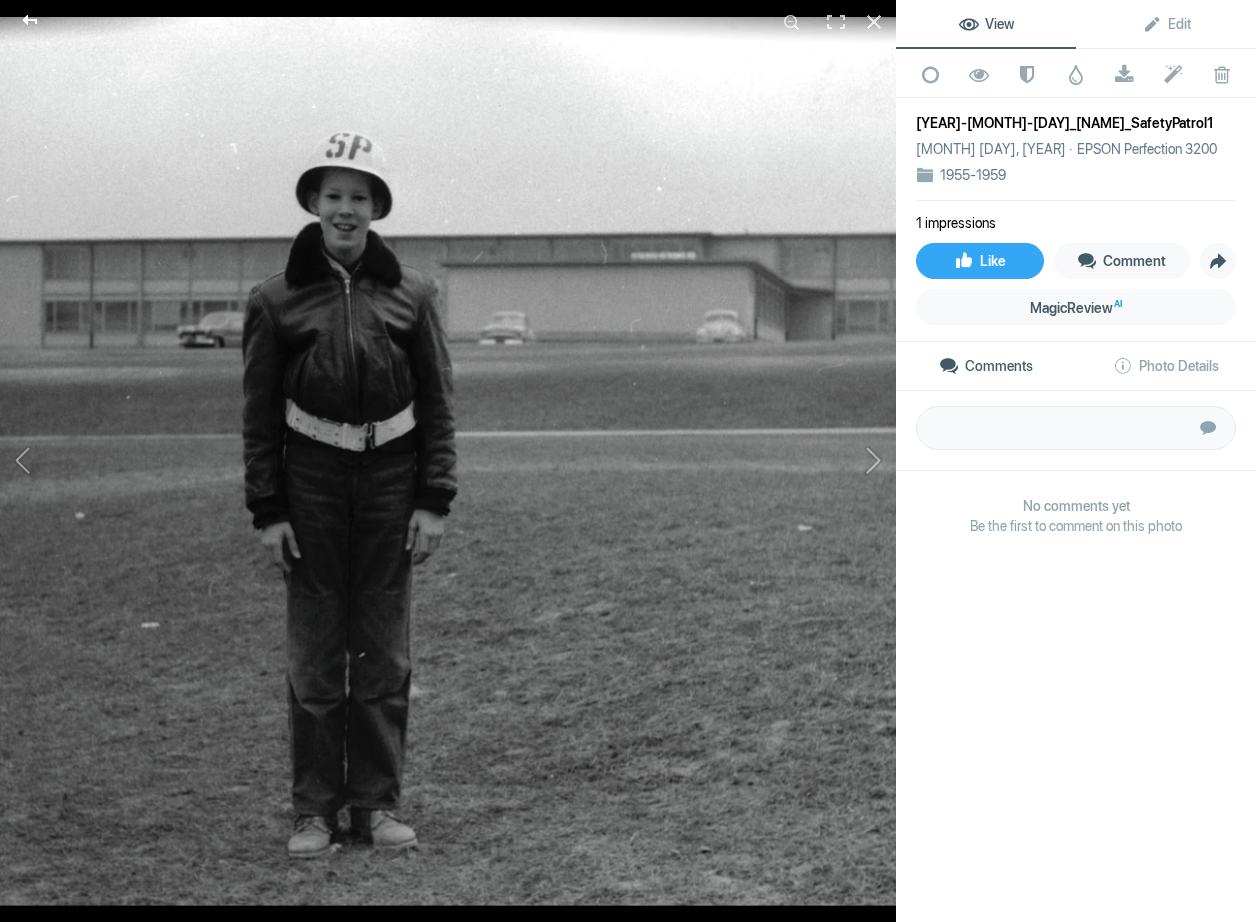 click 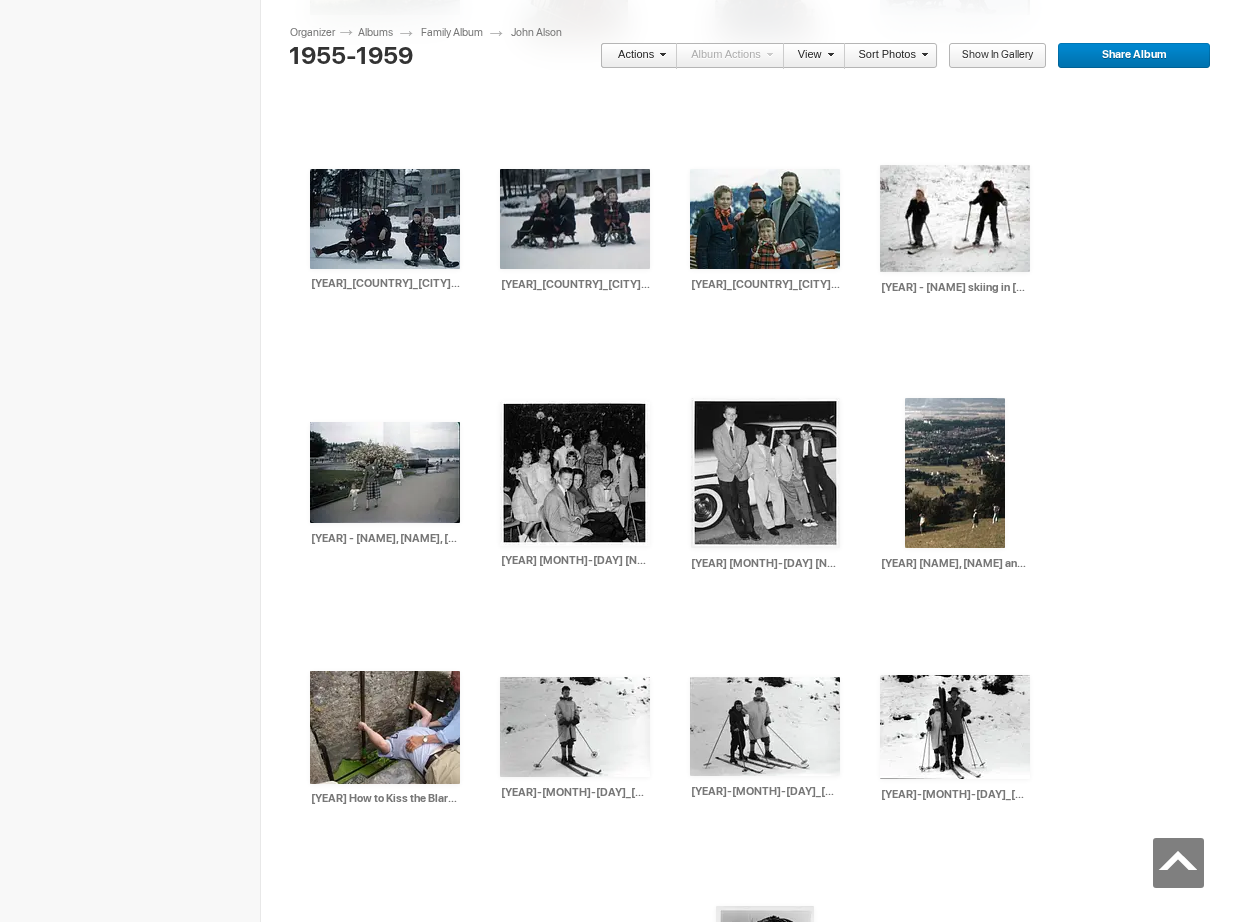 scroll, scrollTop: 3915, scrollLeft: 0, axis: vertical 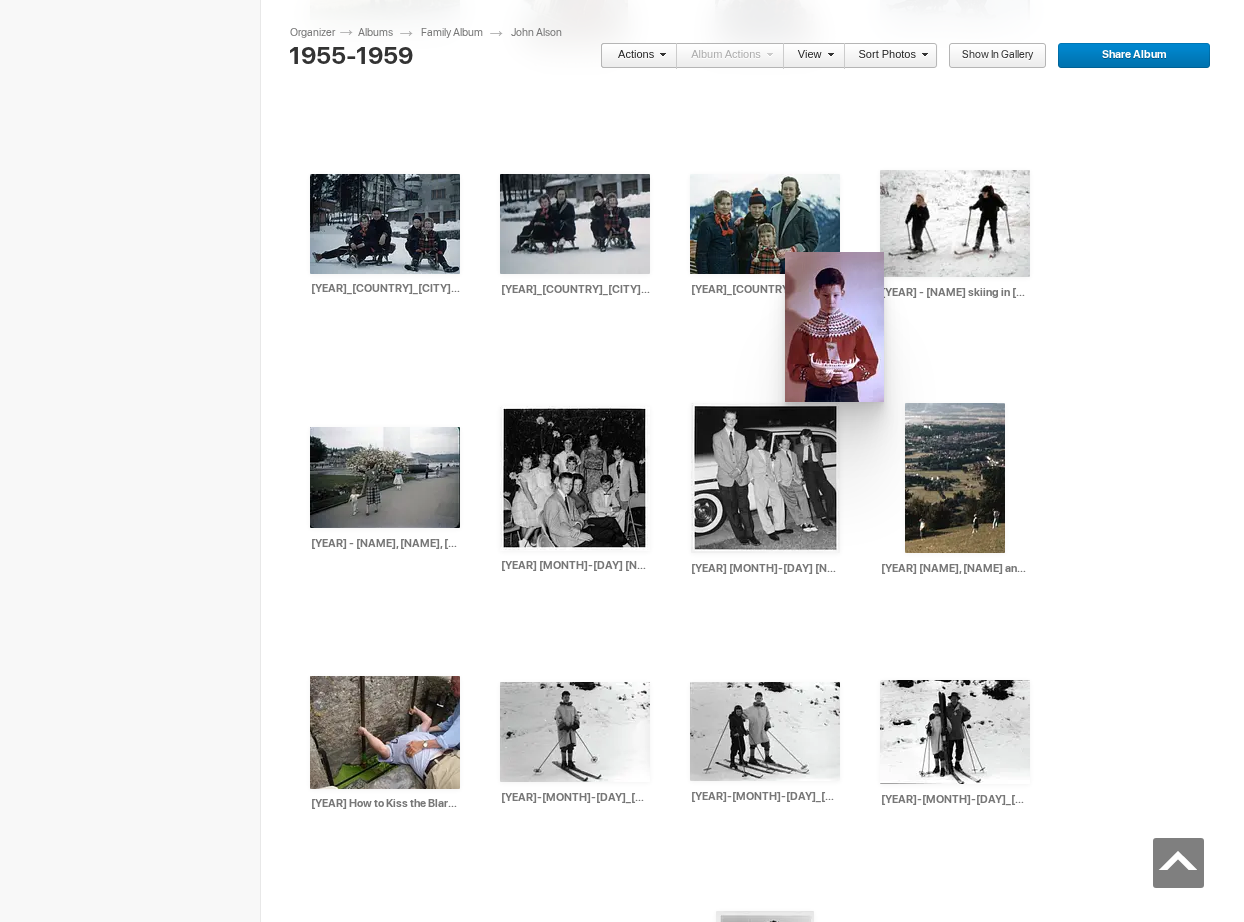 click at bounding box center (0, 0) 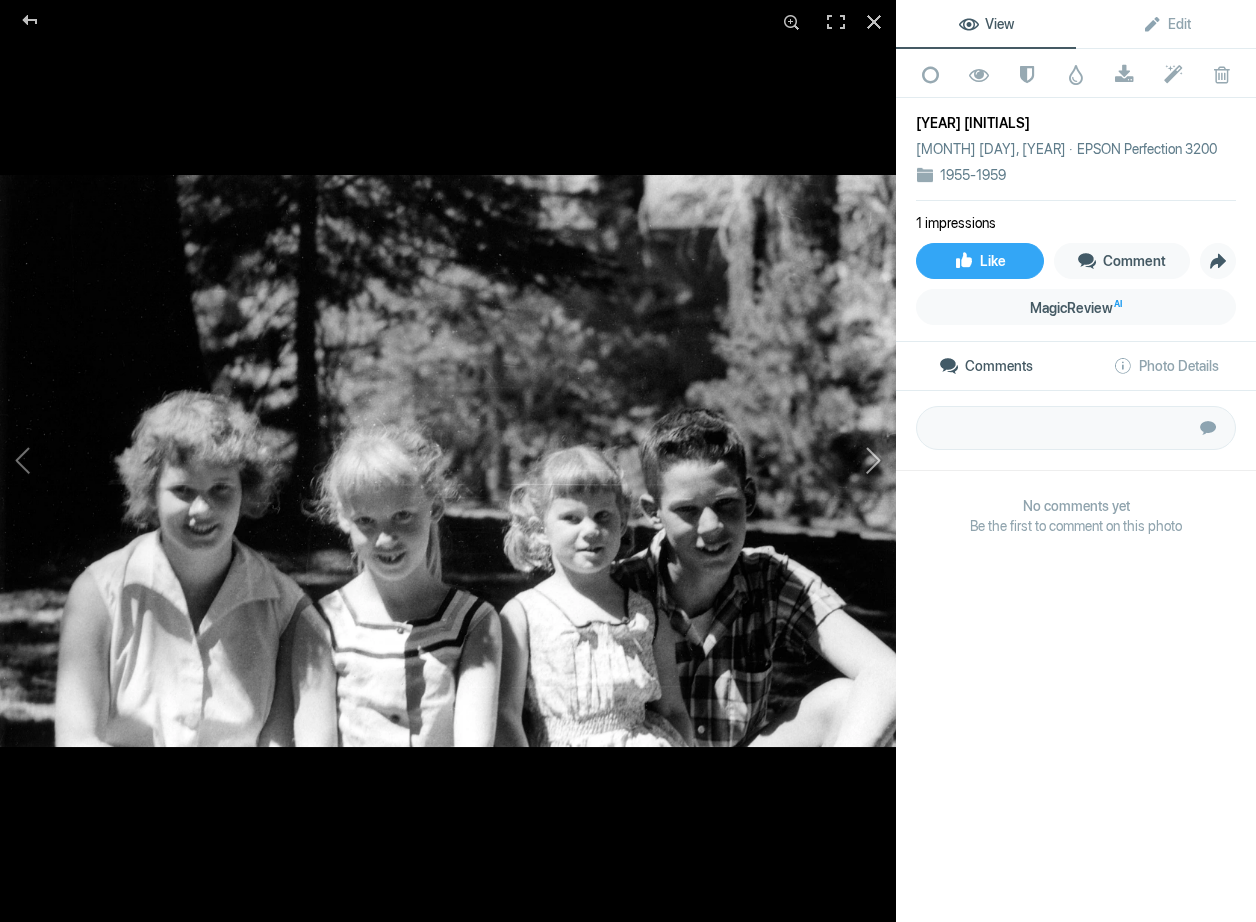 click 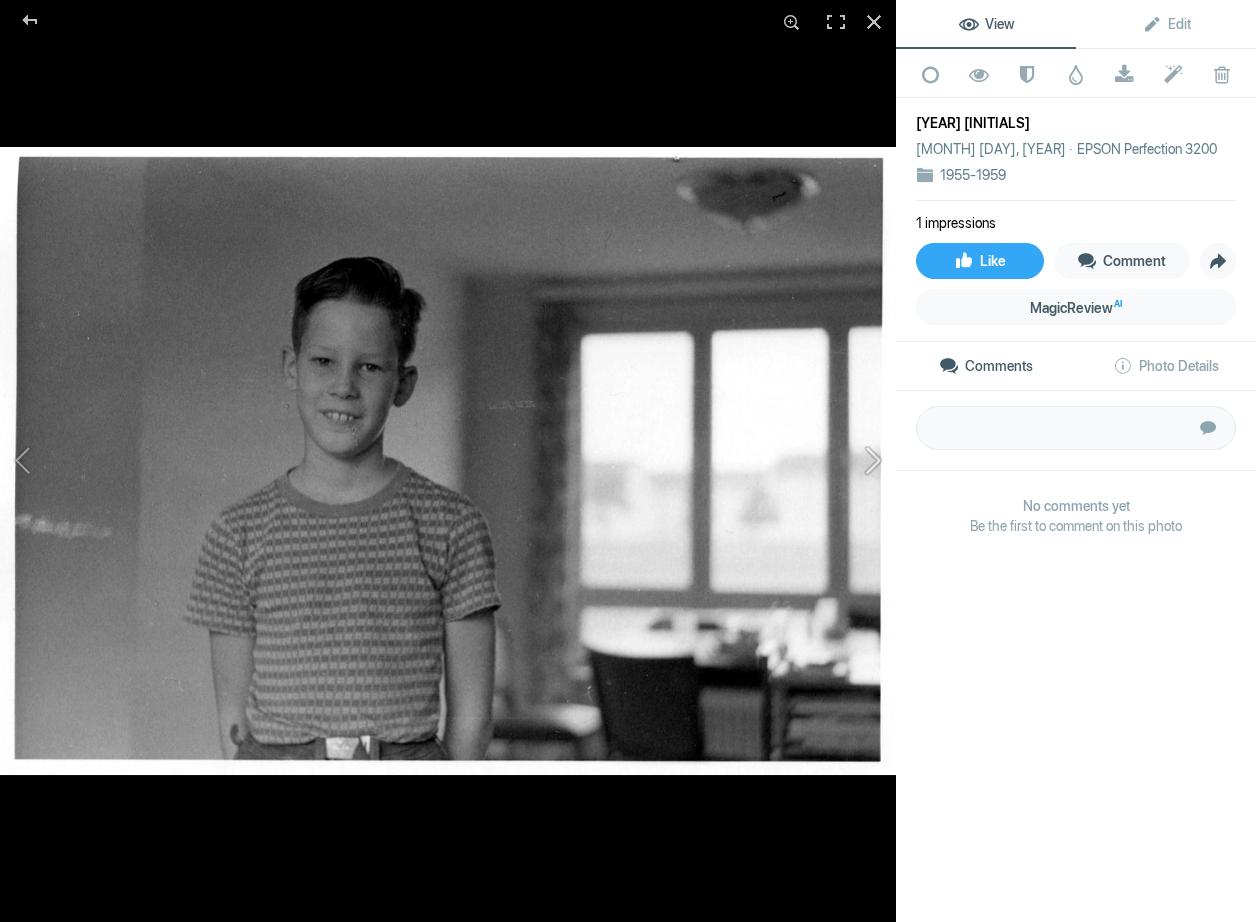 click 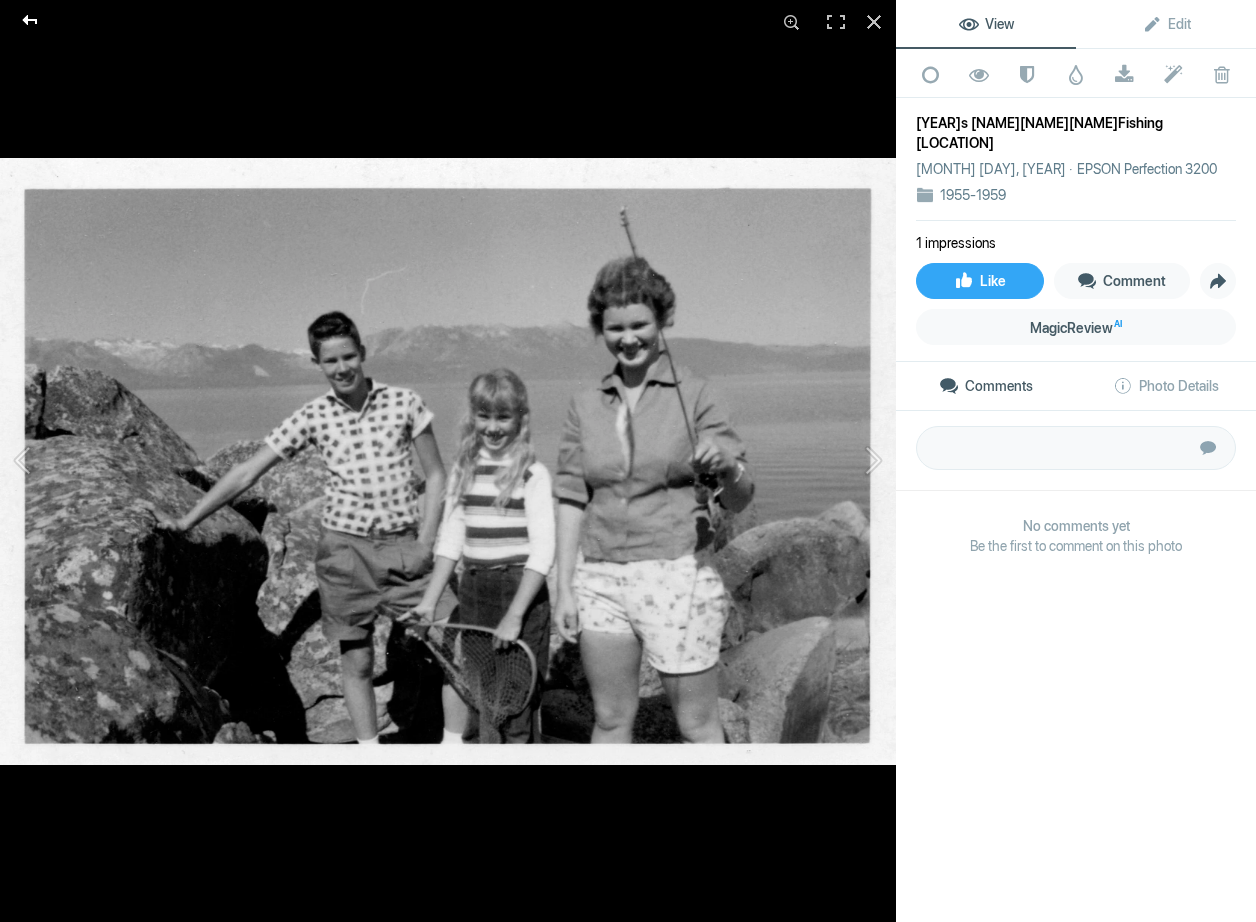 click 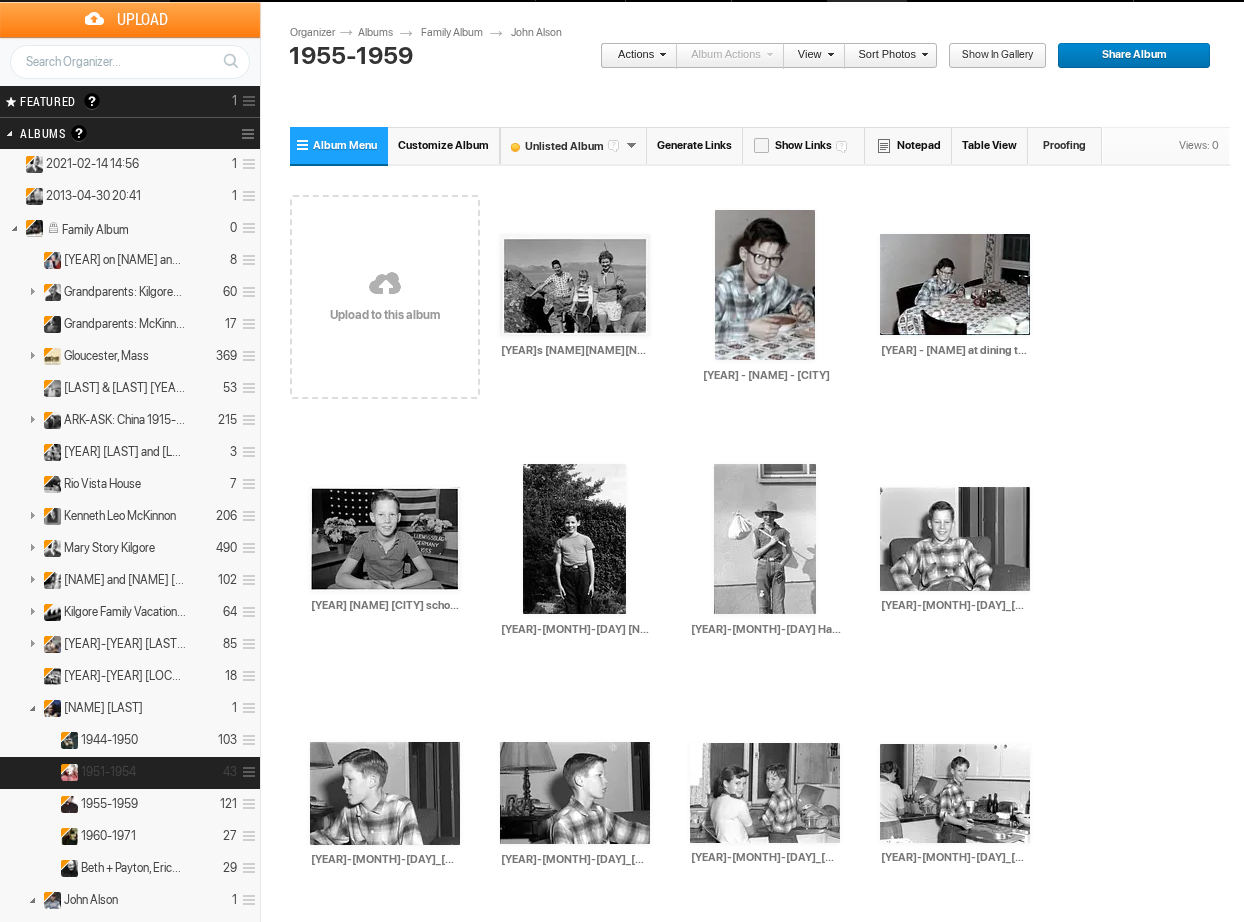 scroll, scrollTop: 78, scrollLeft: 0, axis: vertical 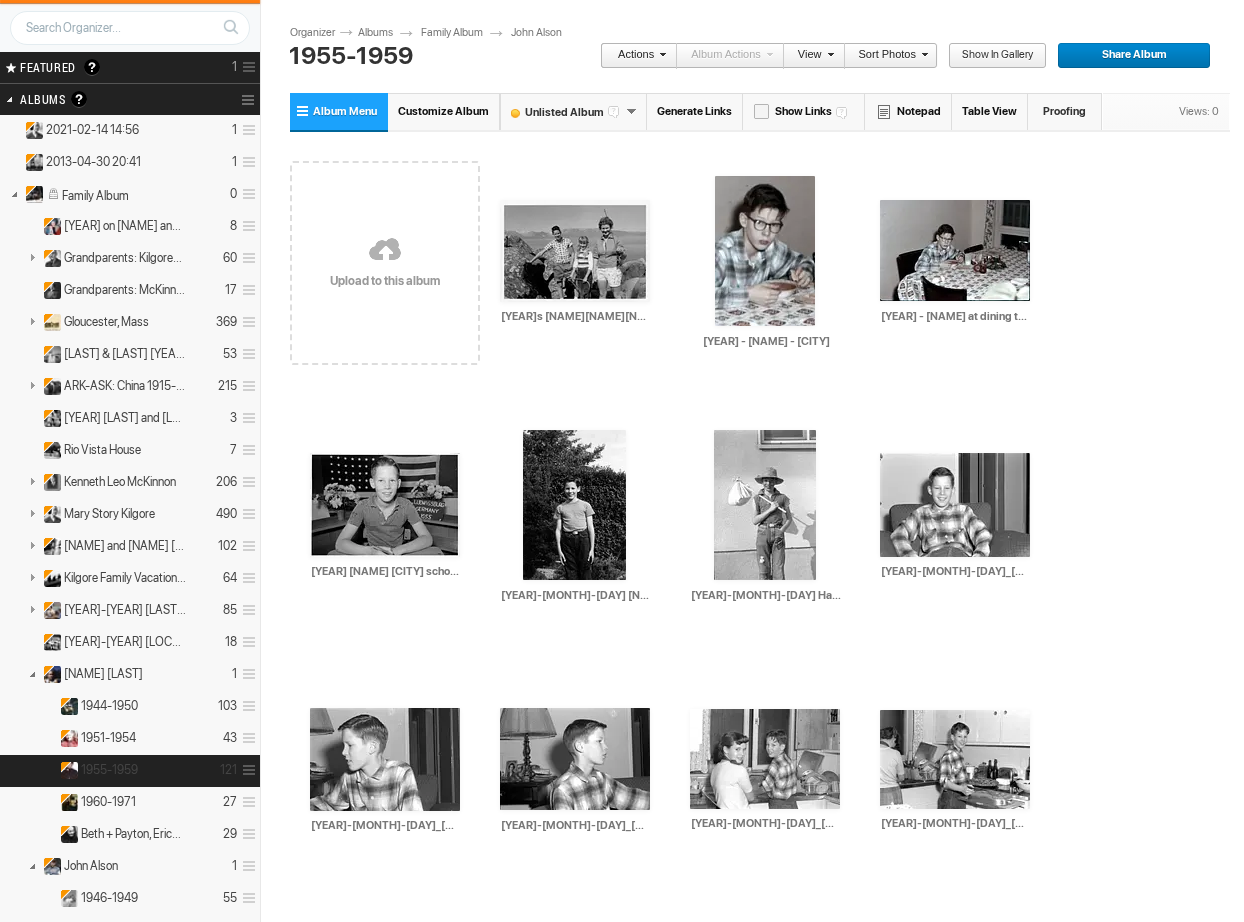 click on "1955-1959" at bounding box center [109, 770] 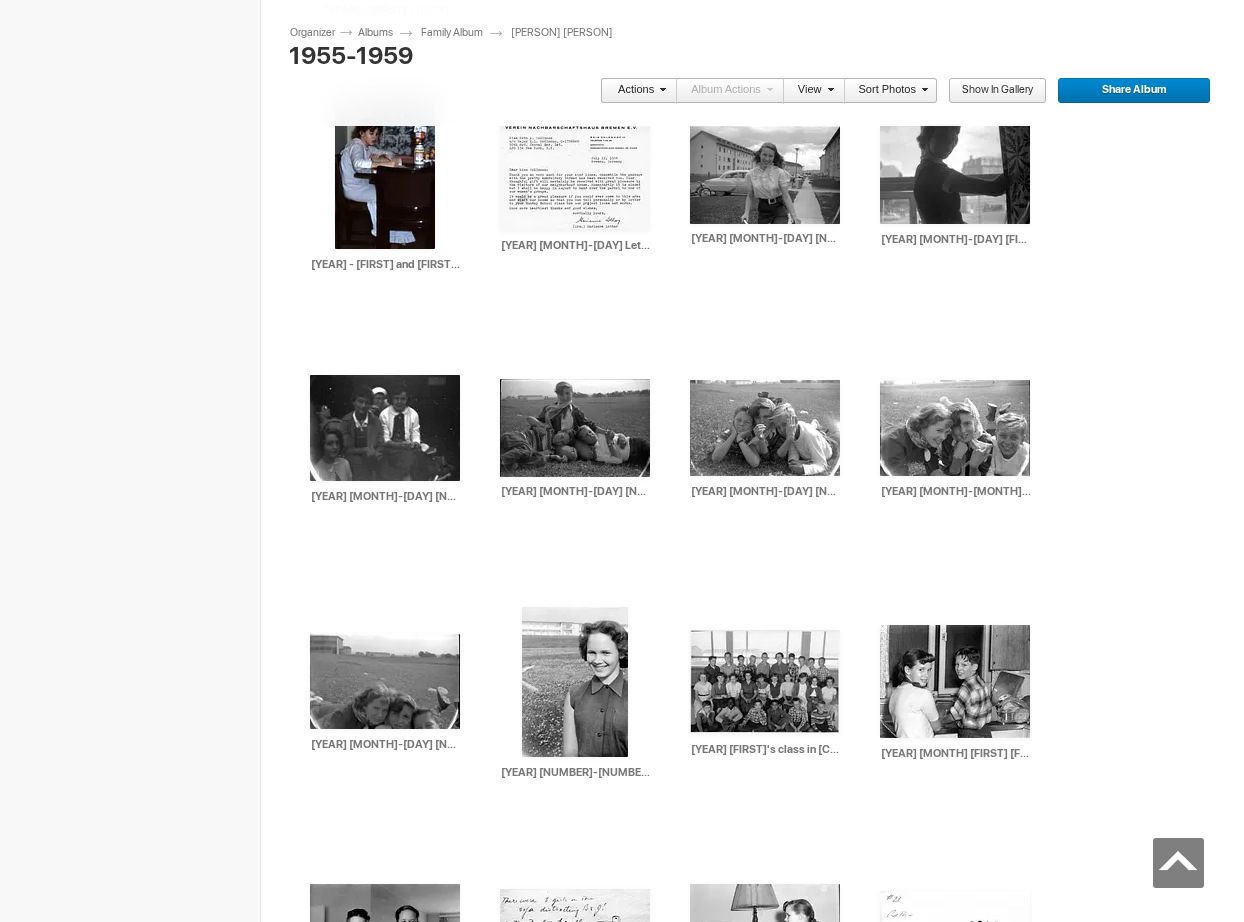 scroll, scrollTop: 2970, scrollLeft: 0, axis: vertical 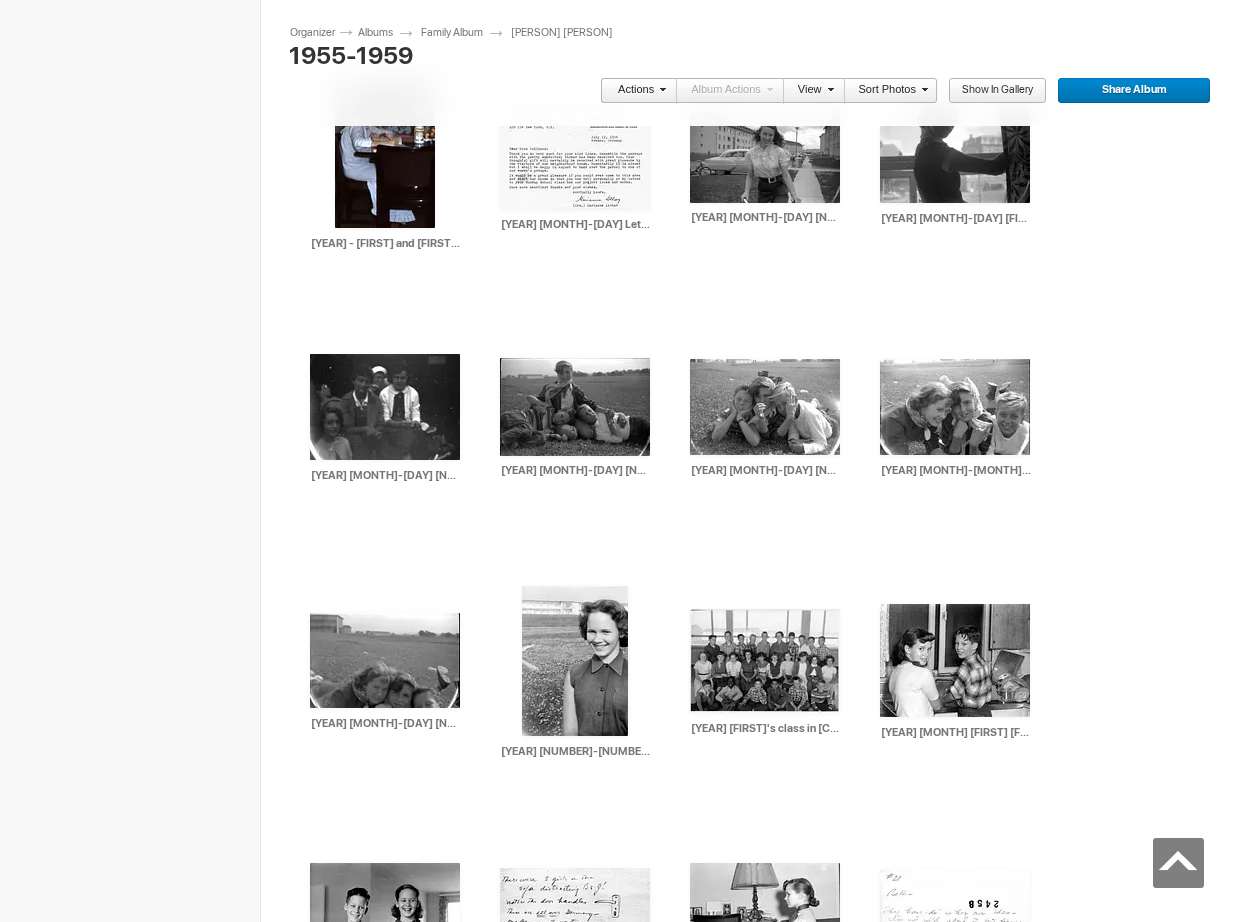 click at bounding box center (575, 1423) 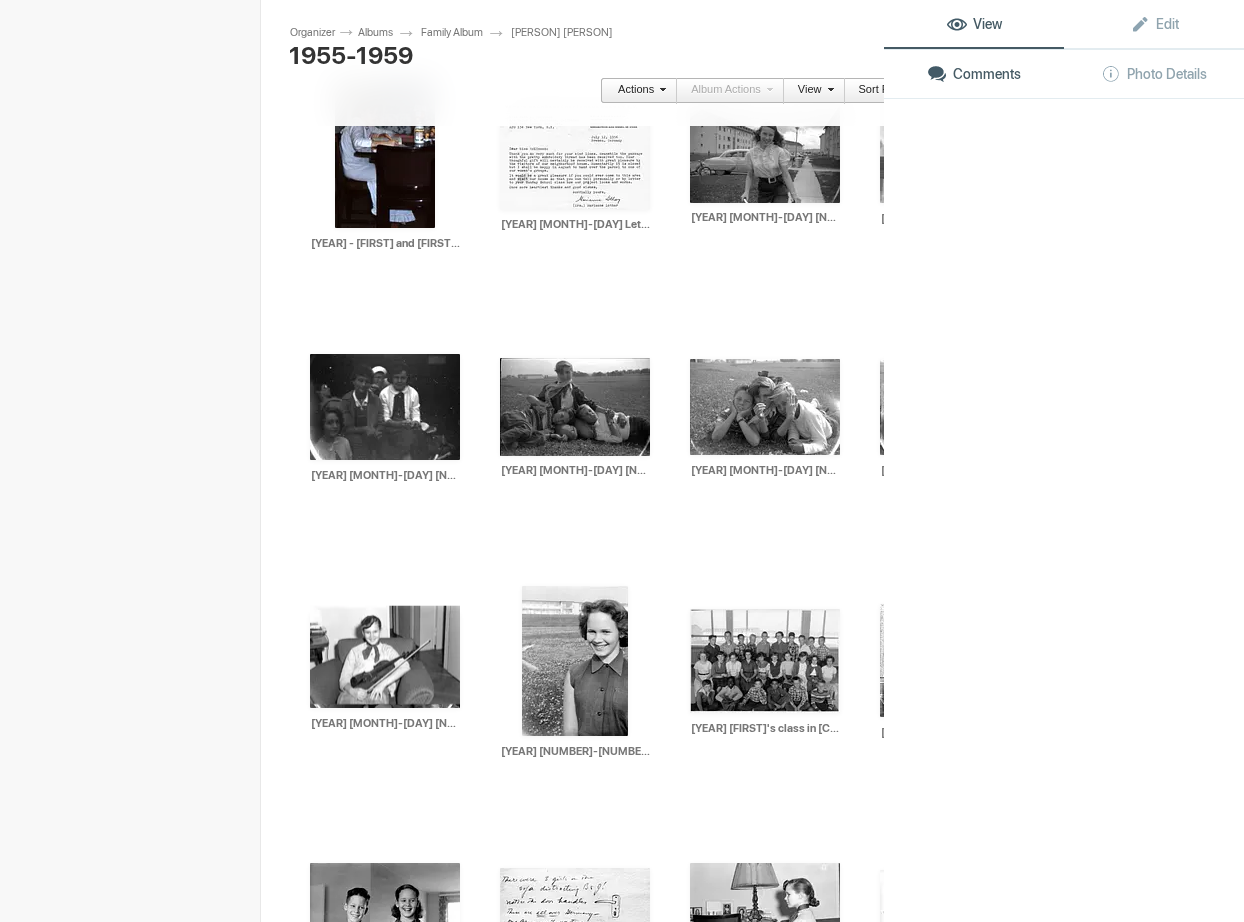 click 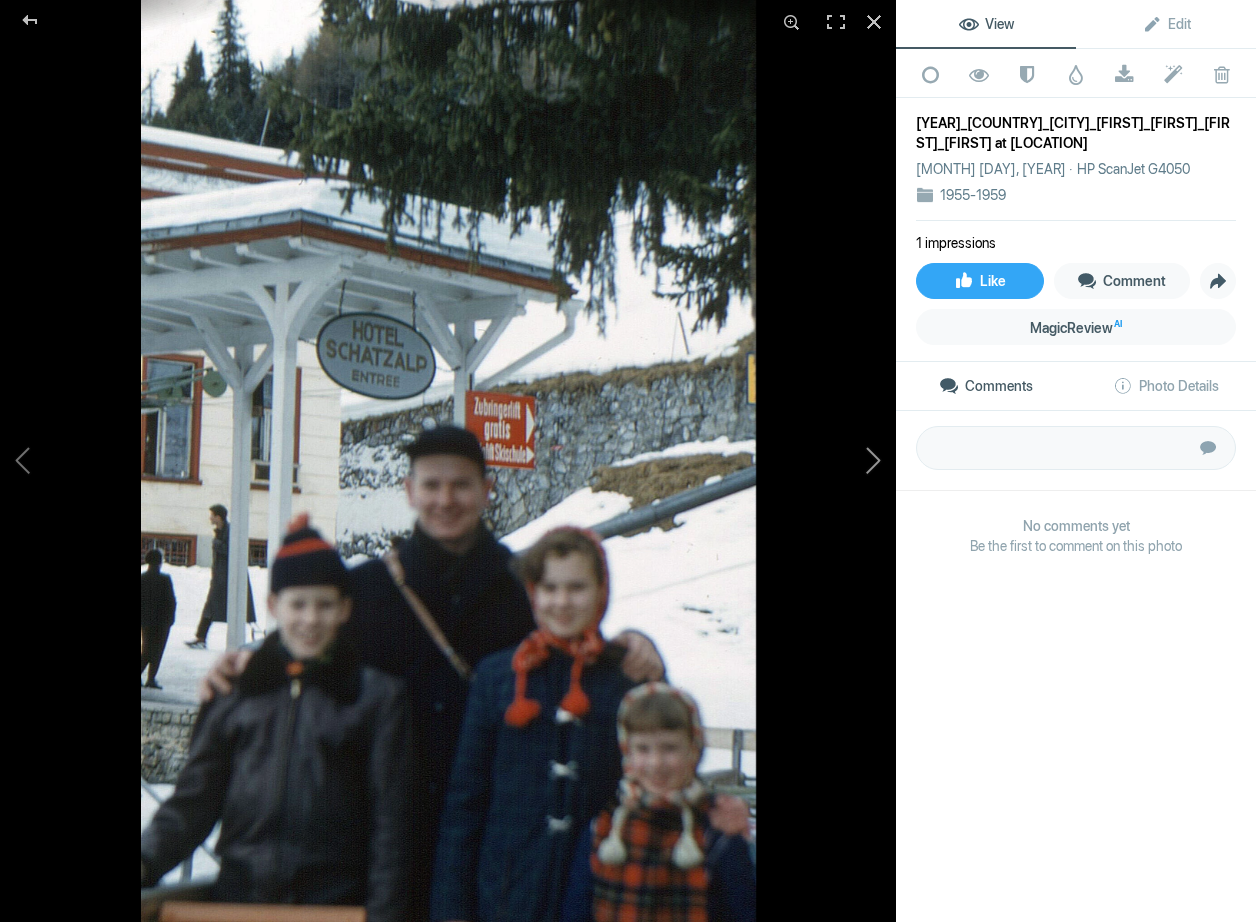 click 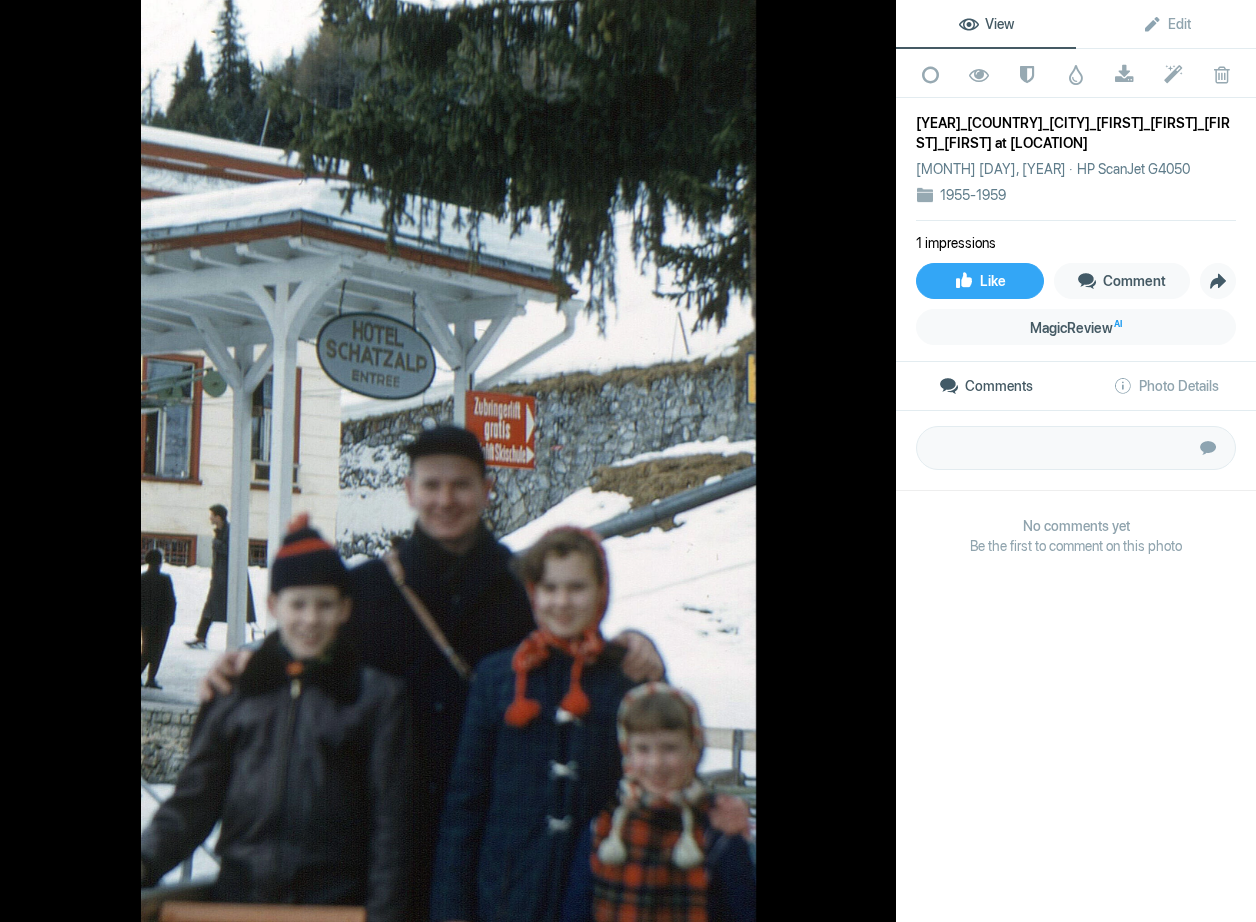 click 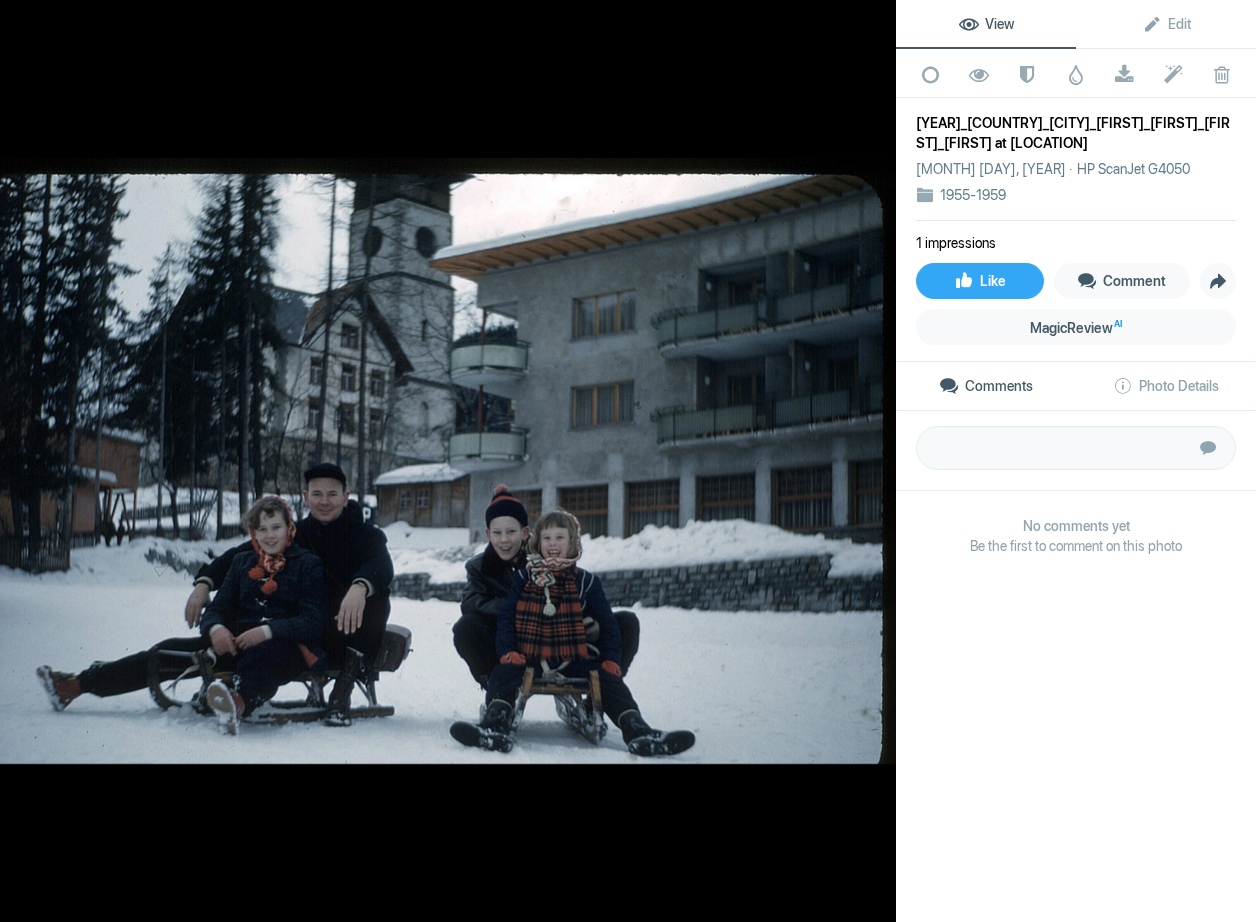 click 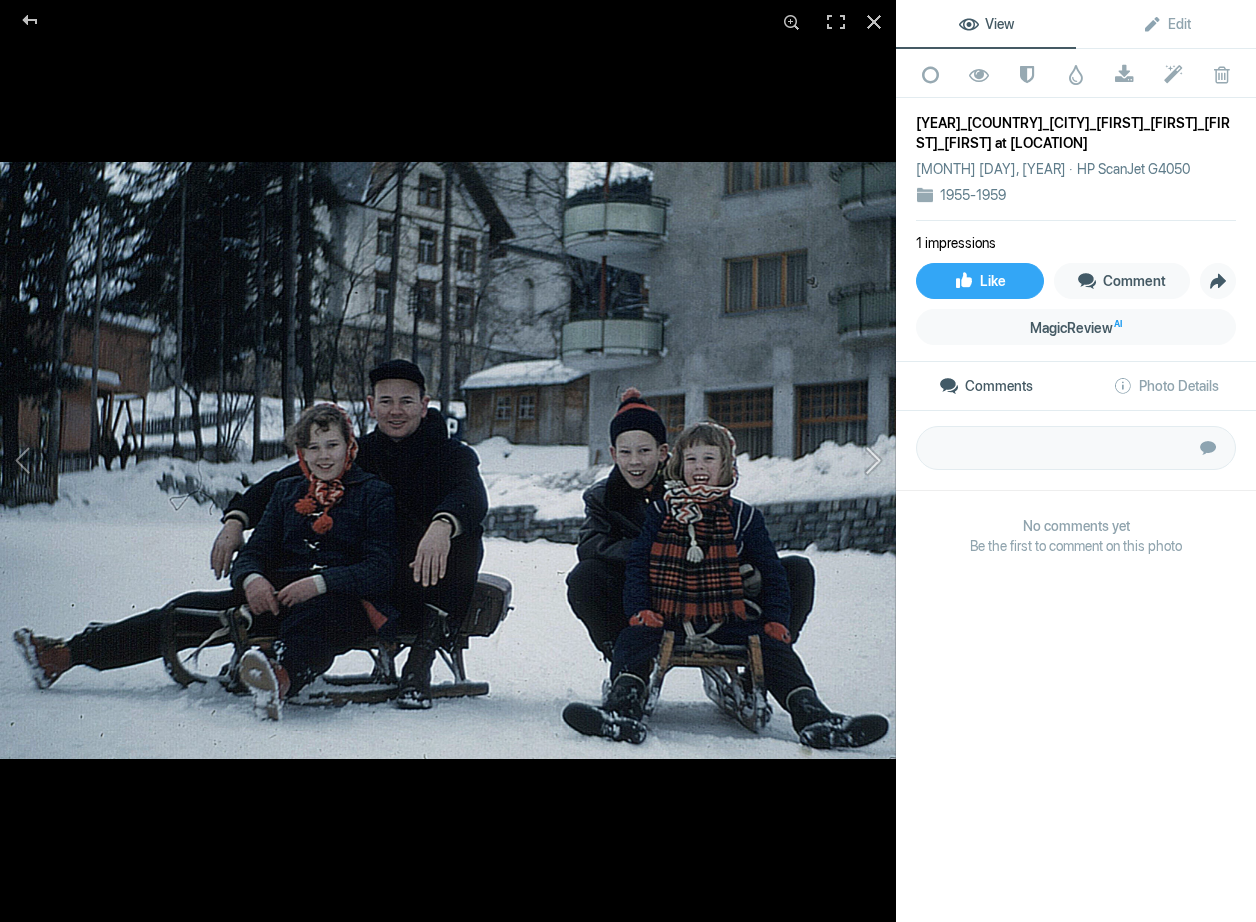 click 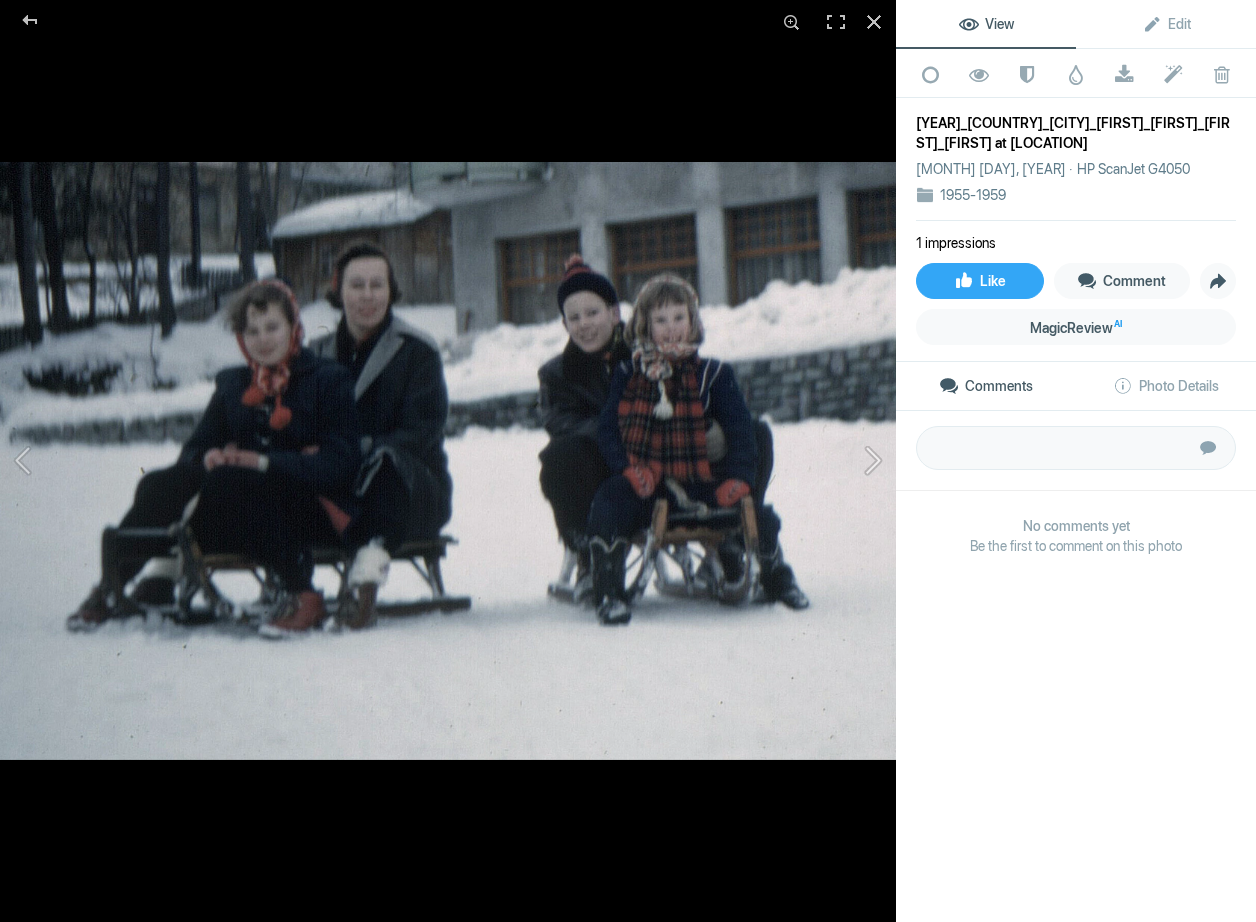 click 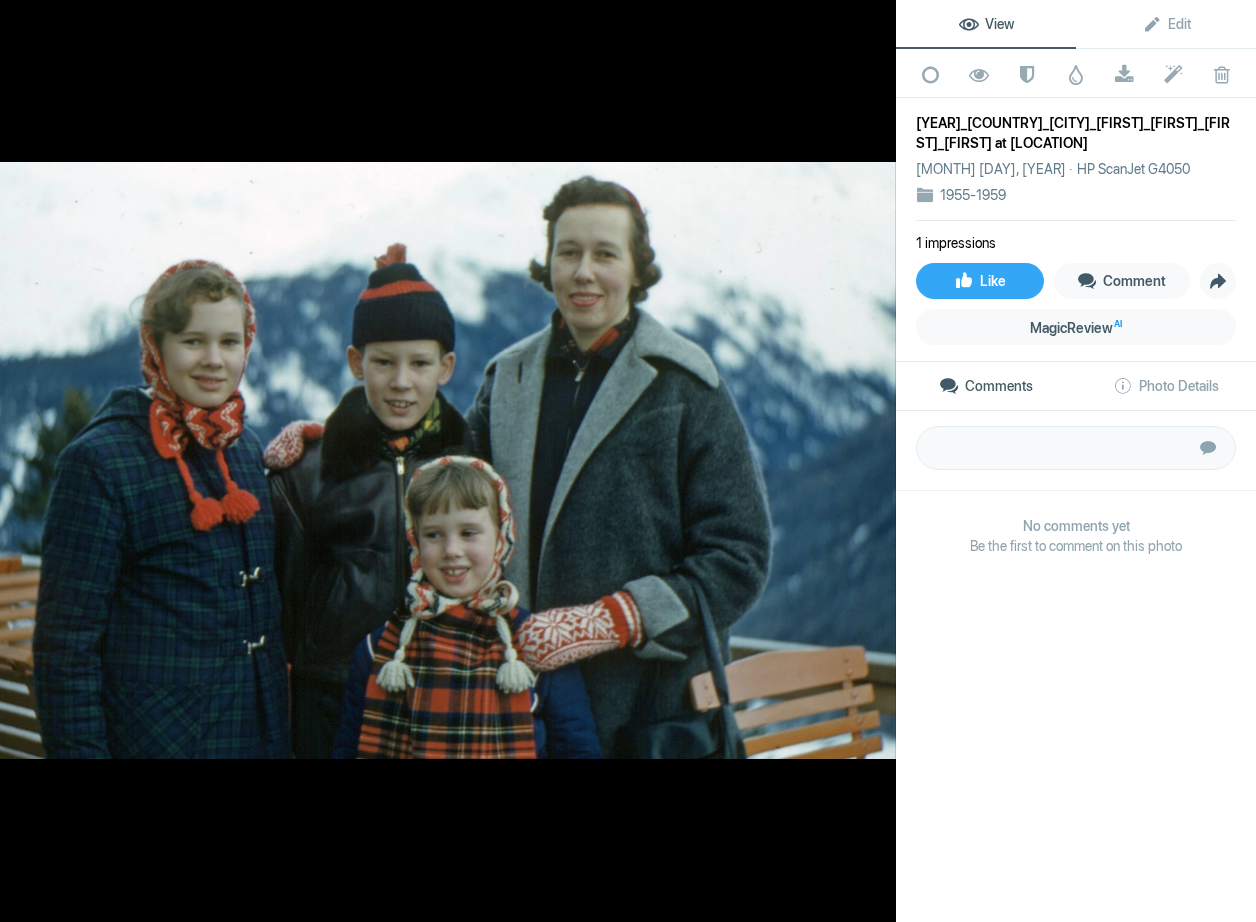 click 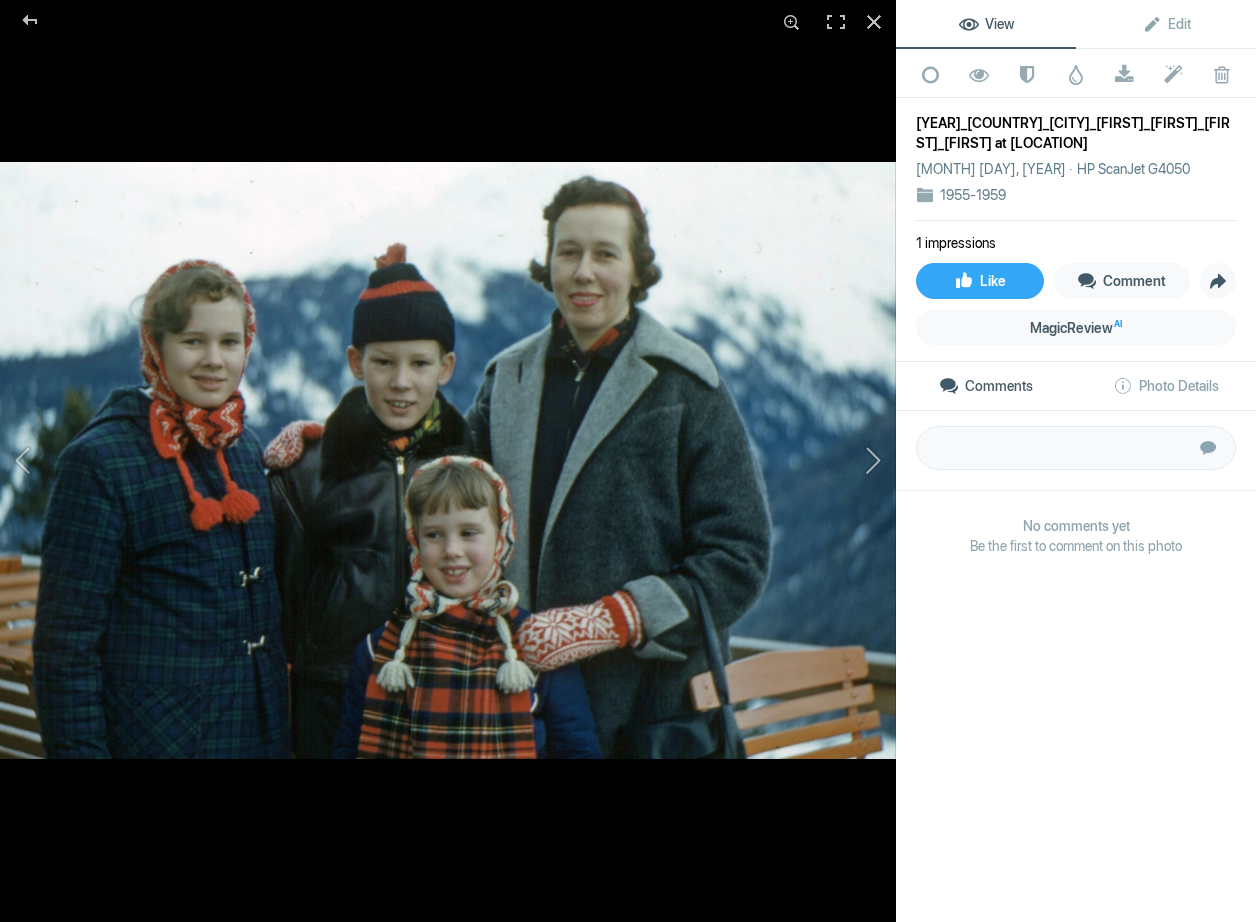 click 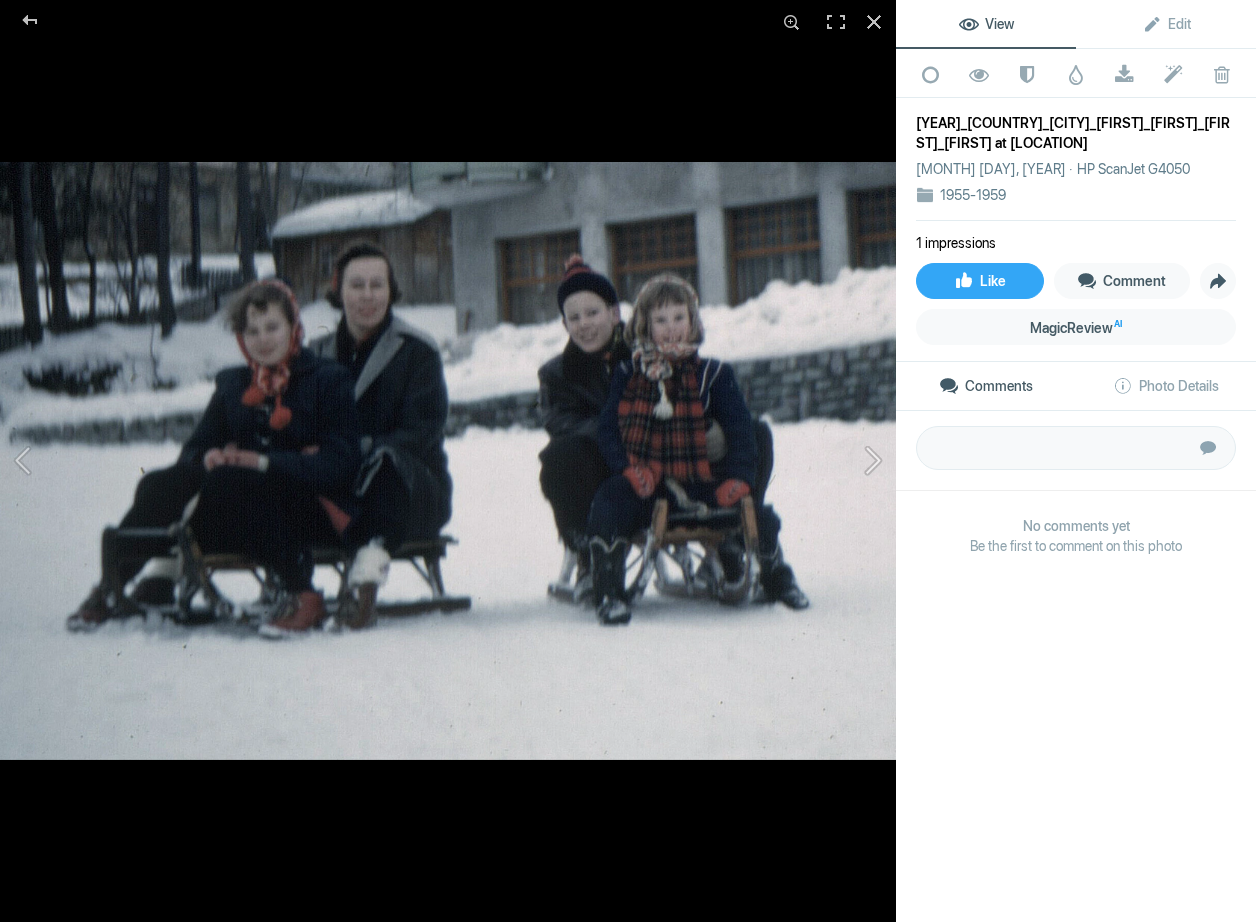click 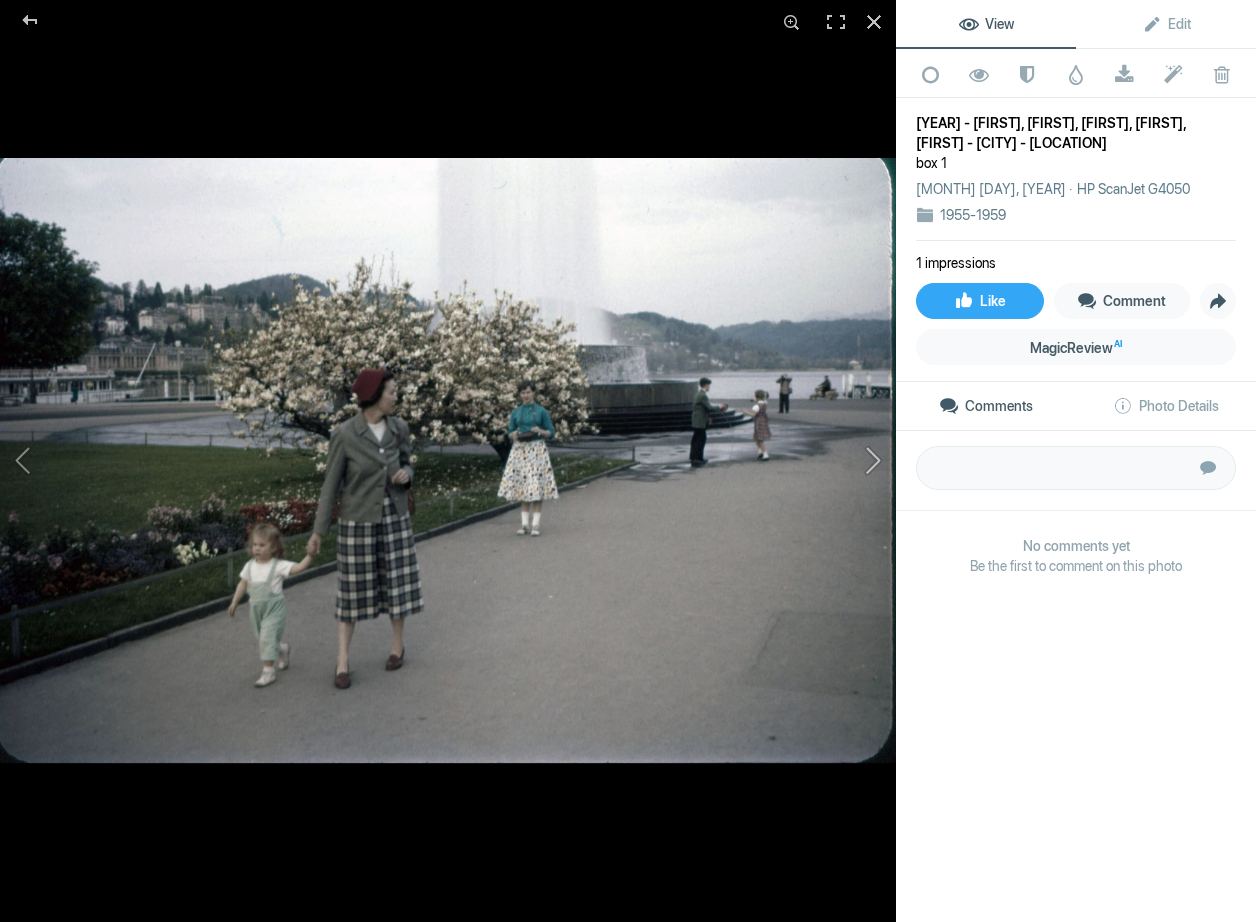 click 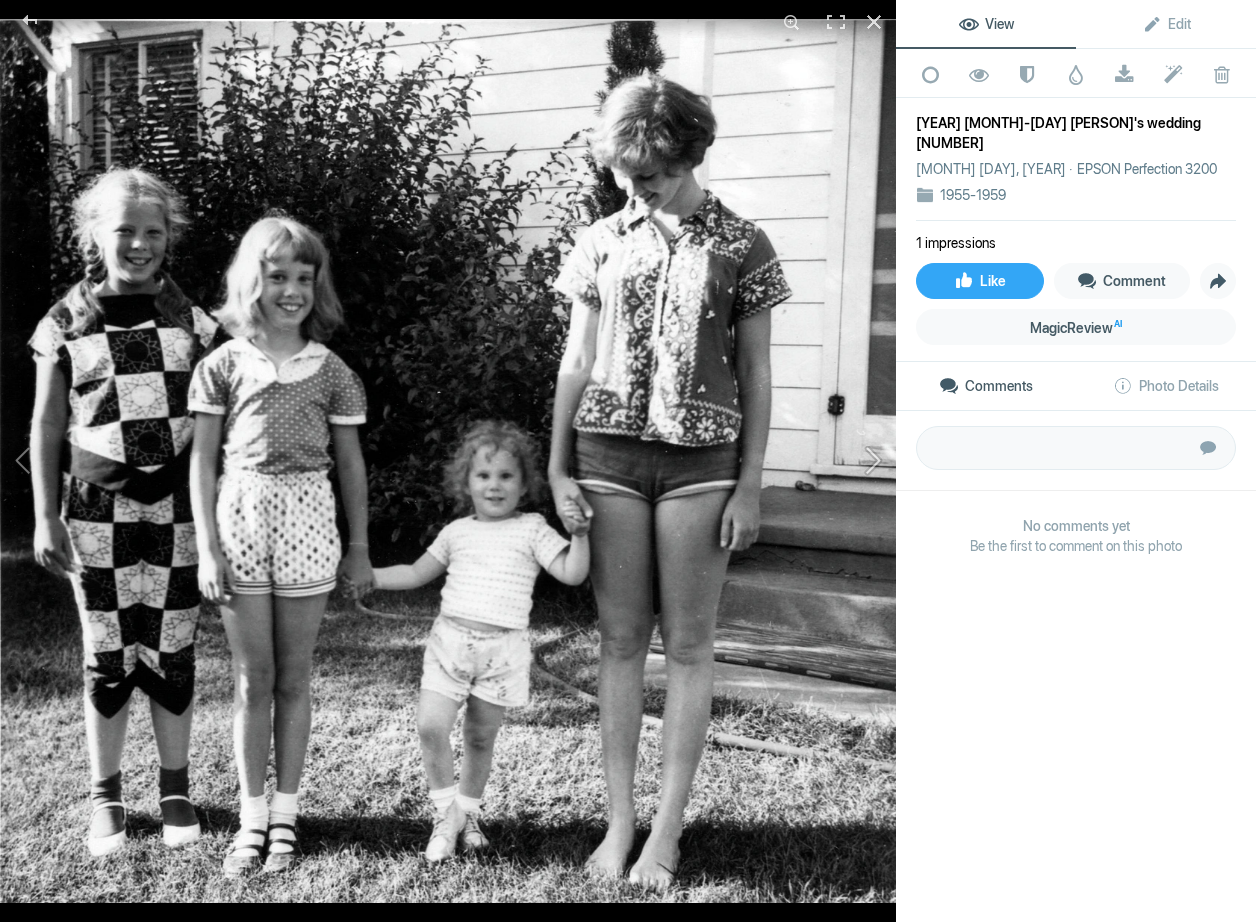 click 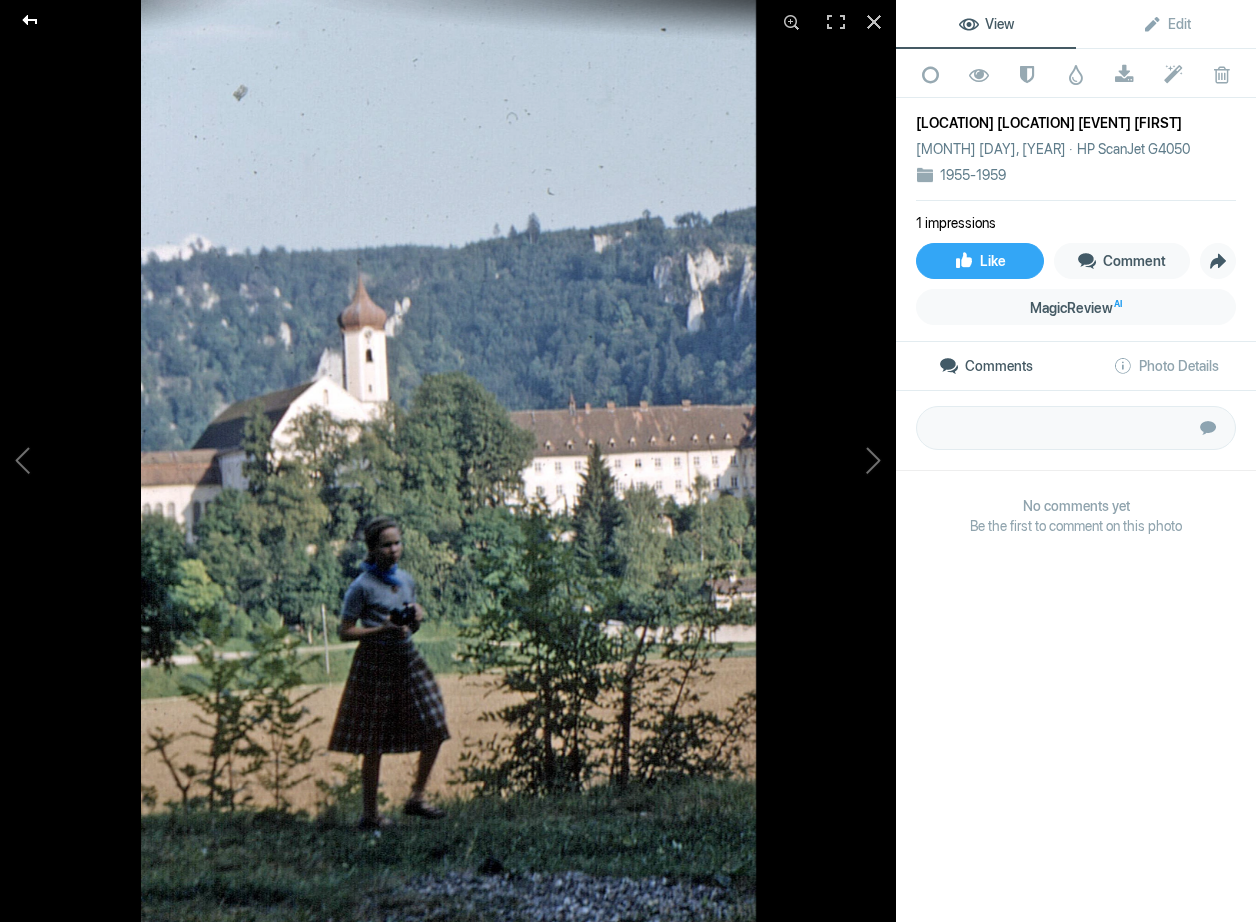 click 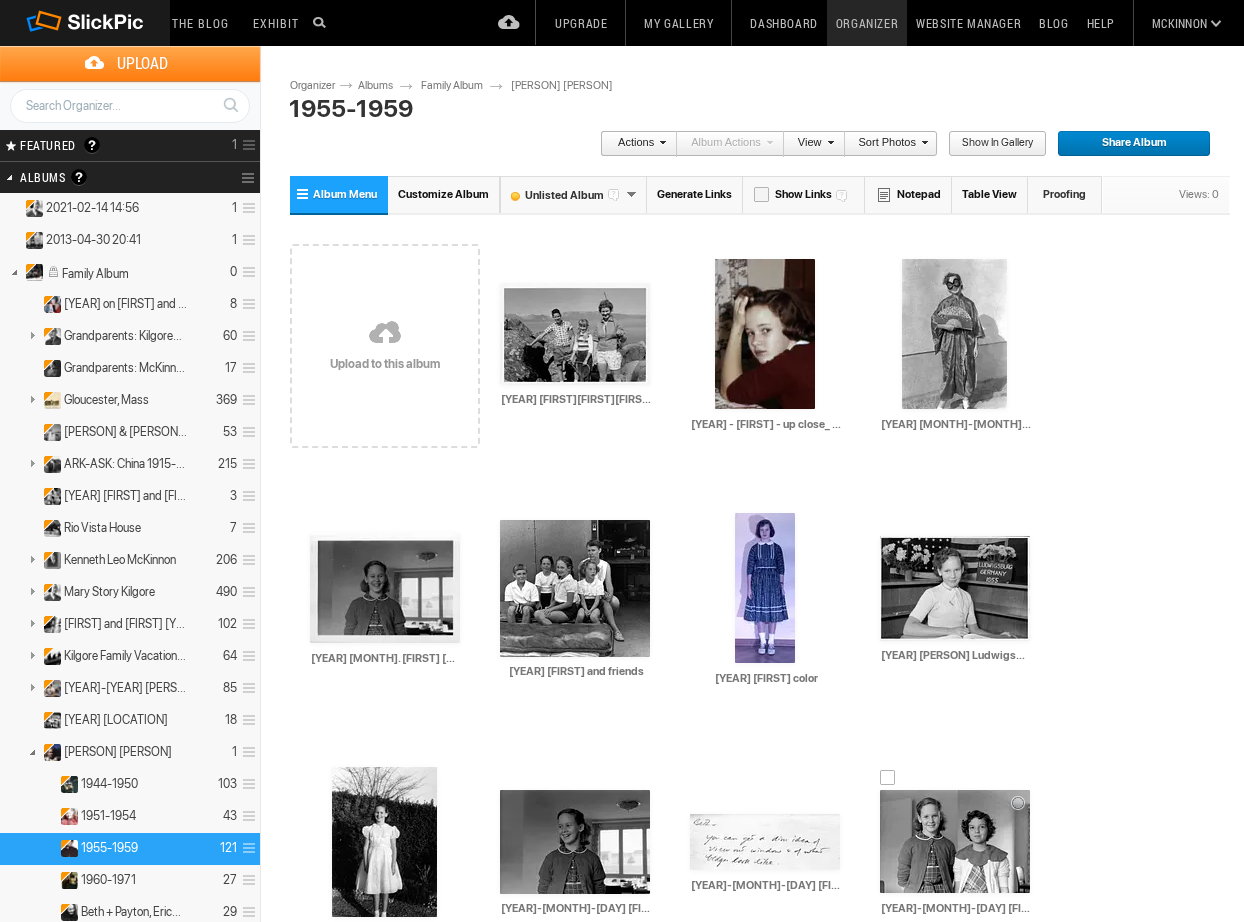 scroll, scrollTop: 0, scrollLeft: 0, axis: both 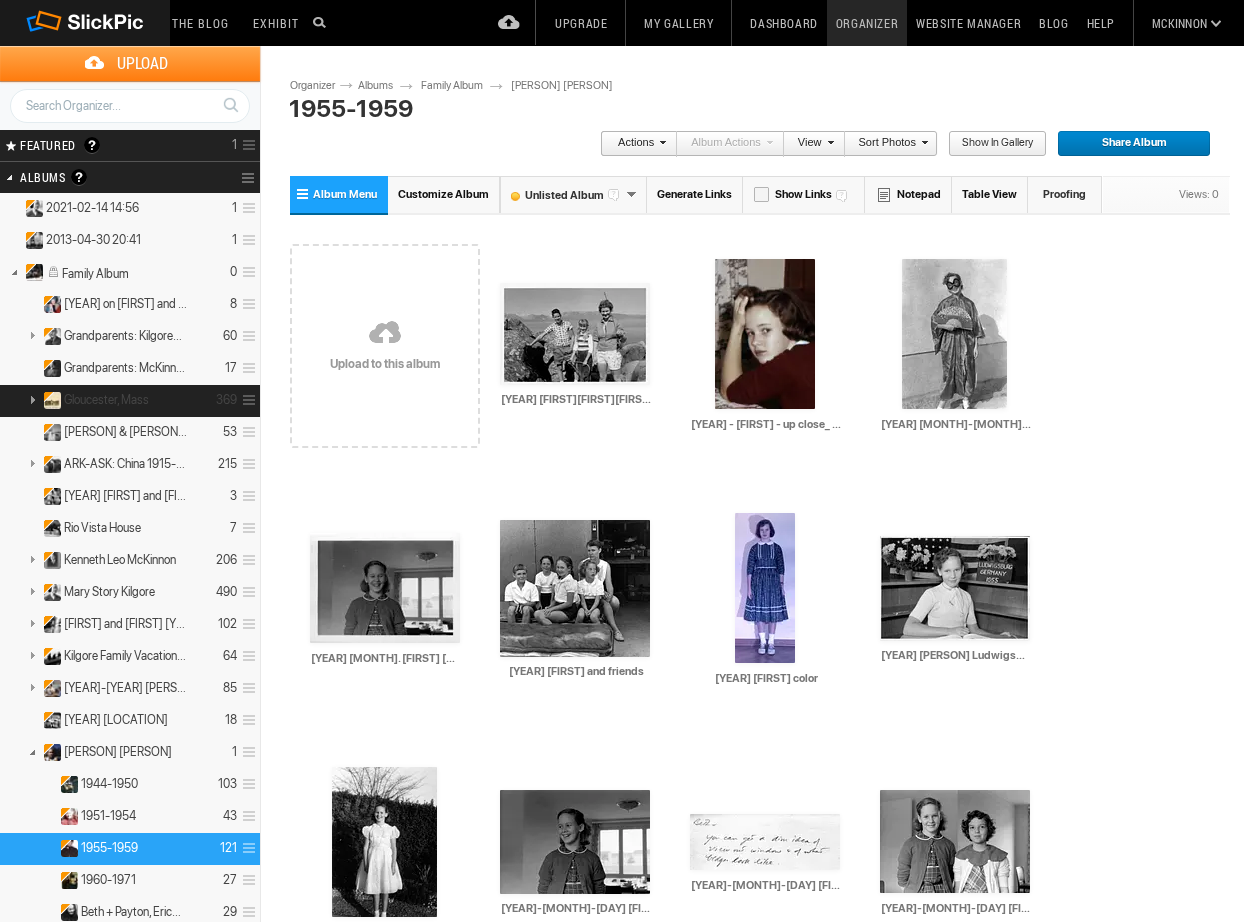 click on "Gloucester, Mass" at bounding box center (106, 400) 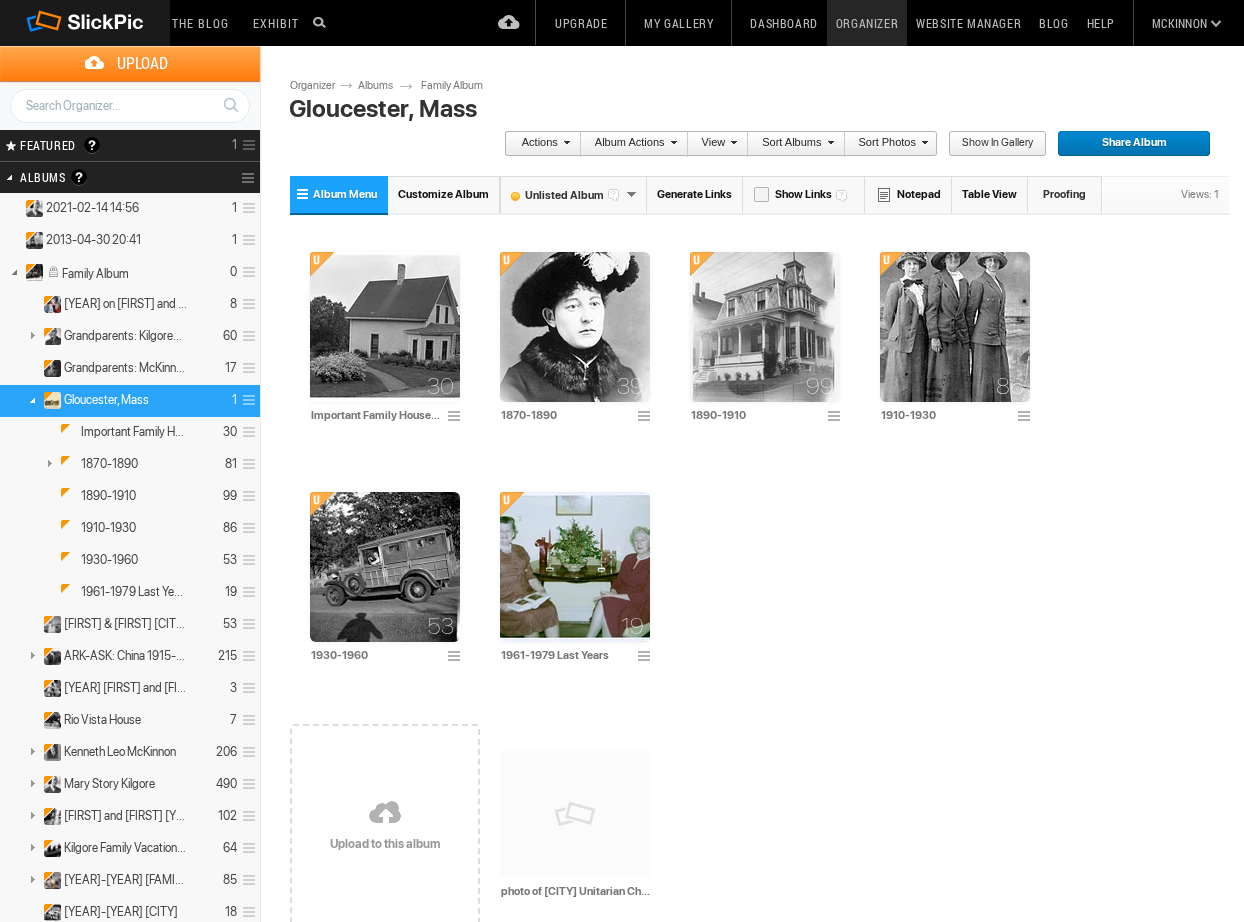 scroll, scrollTop: 0, scrollLeft: 0, axis: both 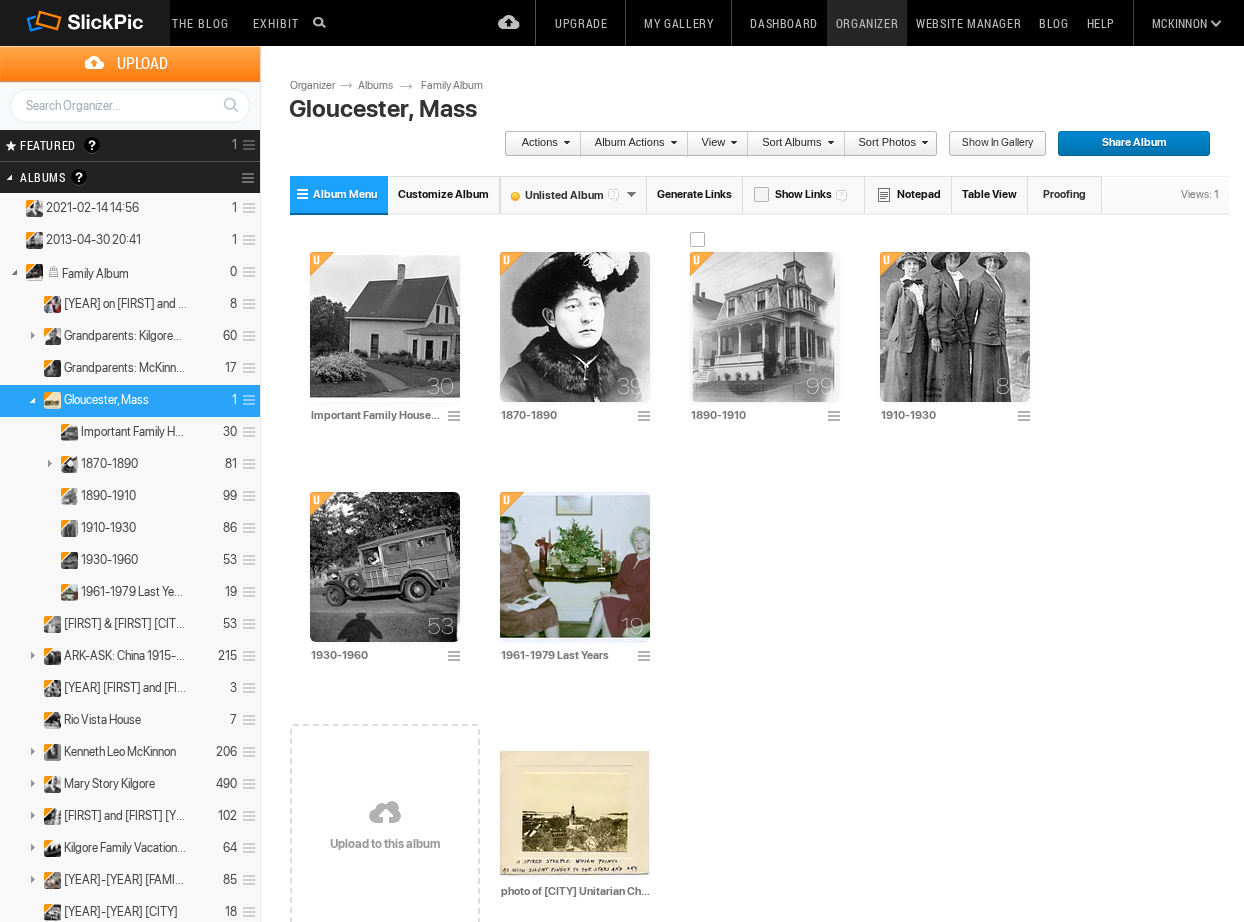 click at bounding box center [765, 327] 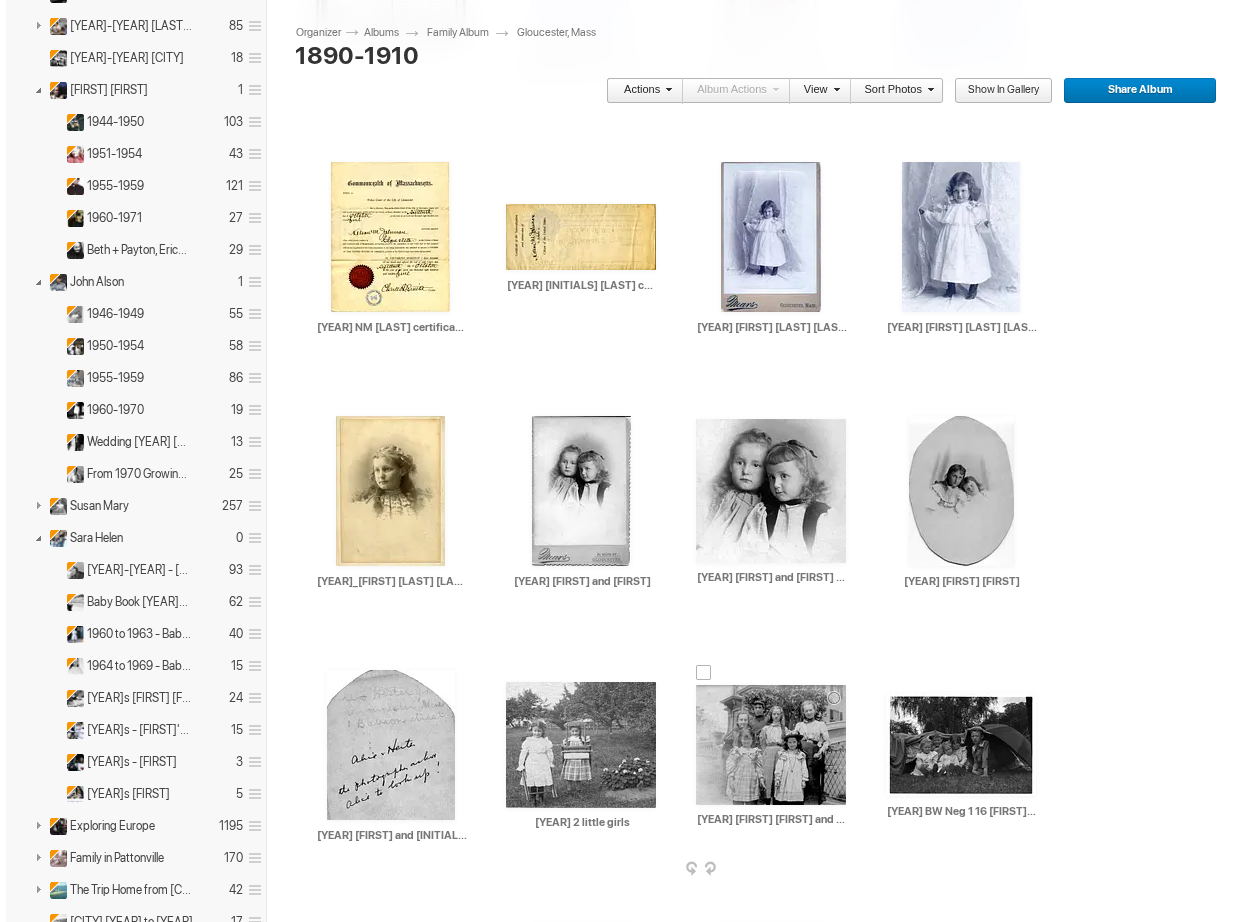 scroll, scrollTop: 860, scrollLeft: 0, axis: vertical 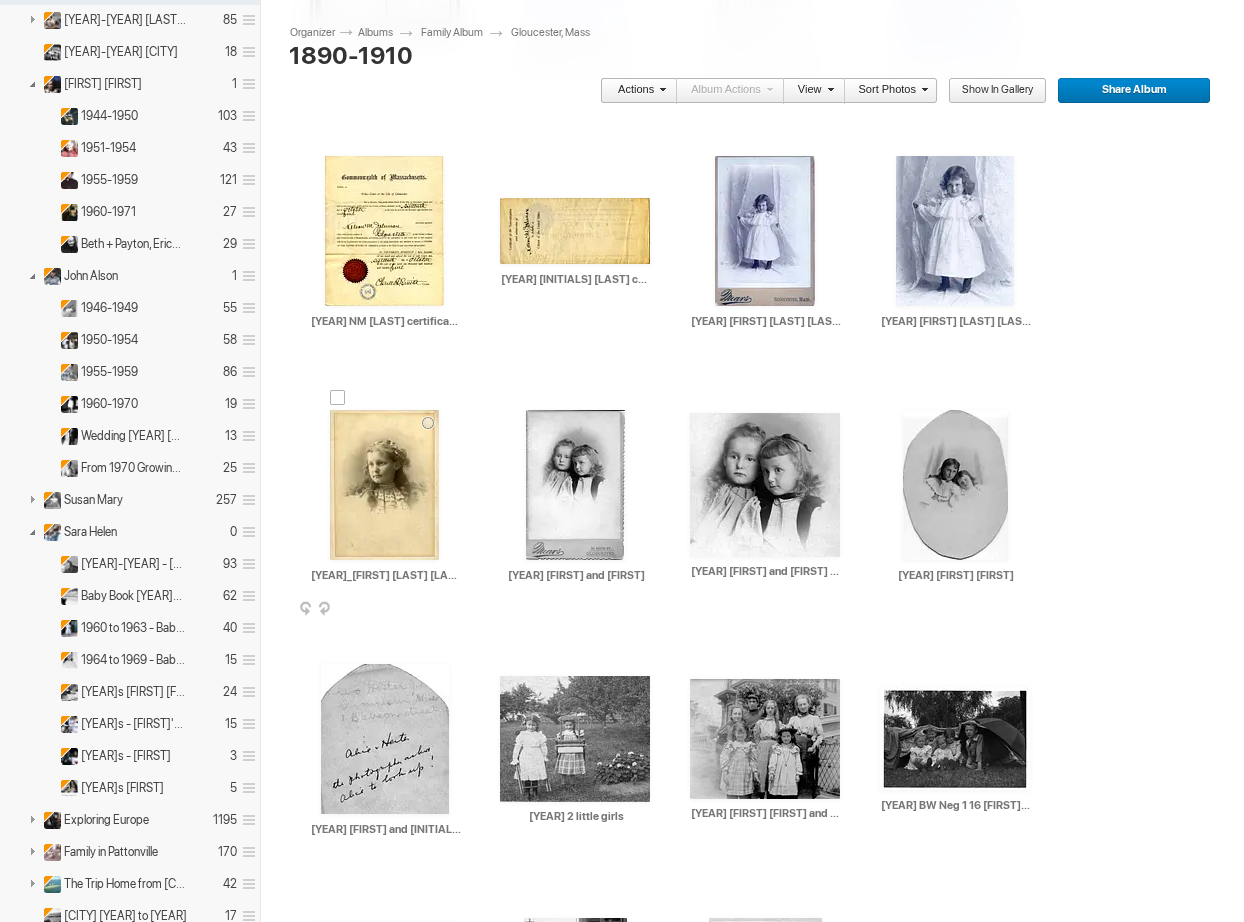 click at bounding box center [384, 485] 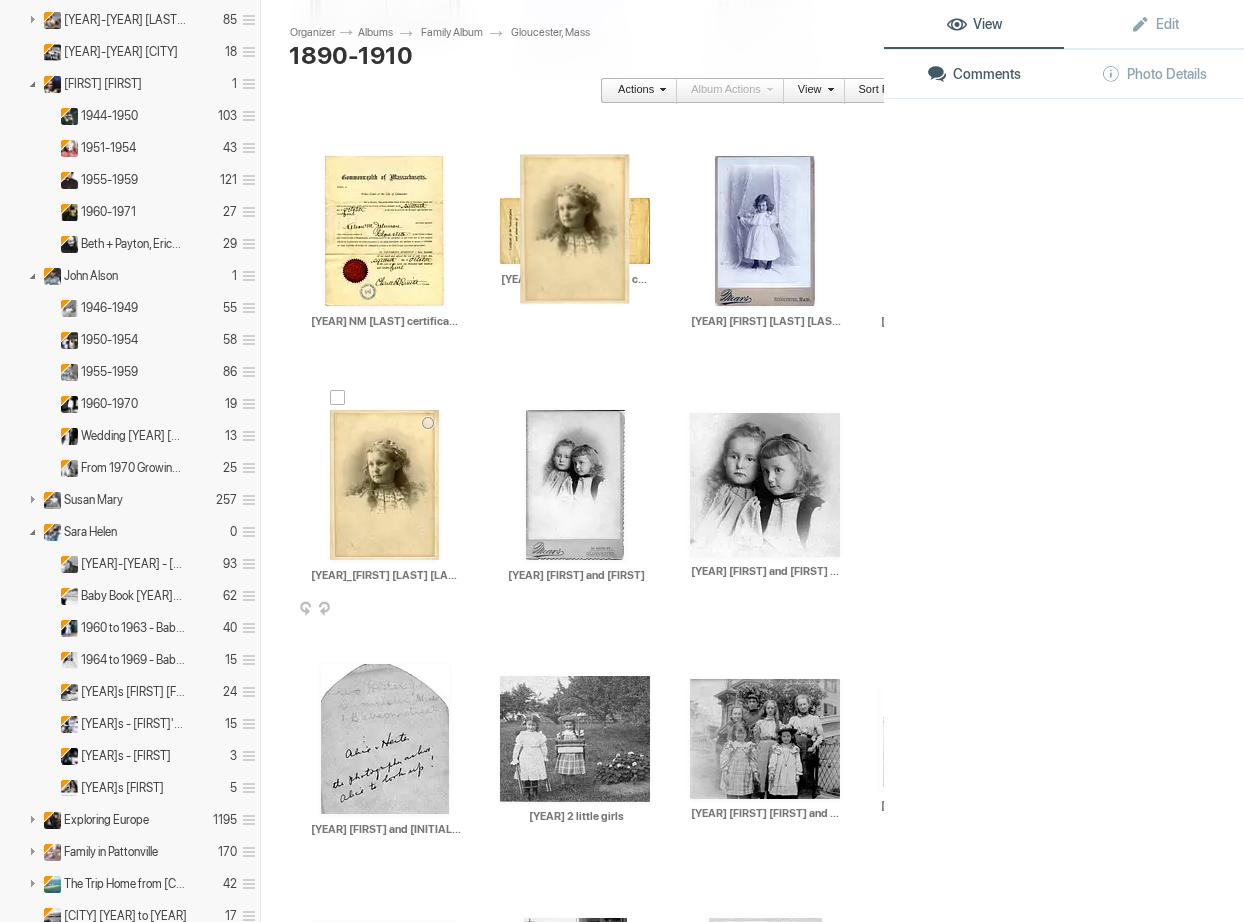 click 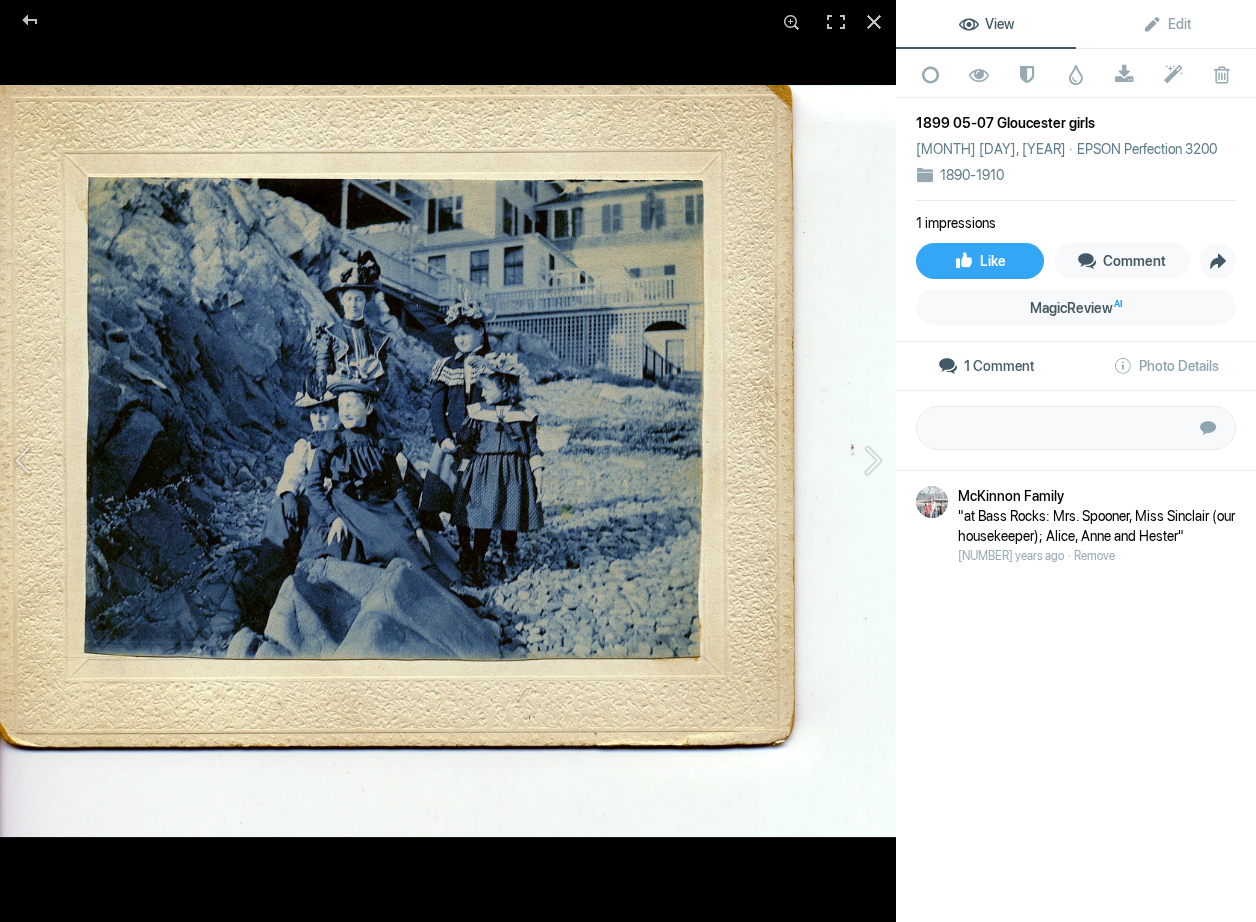 click 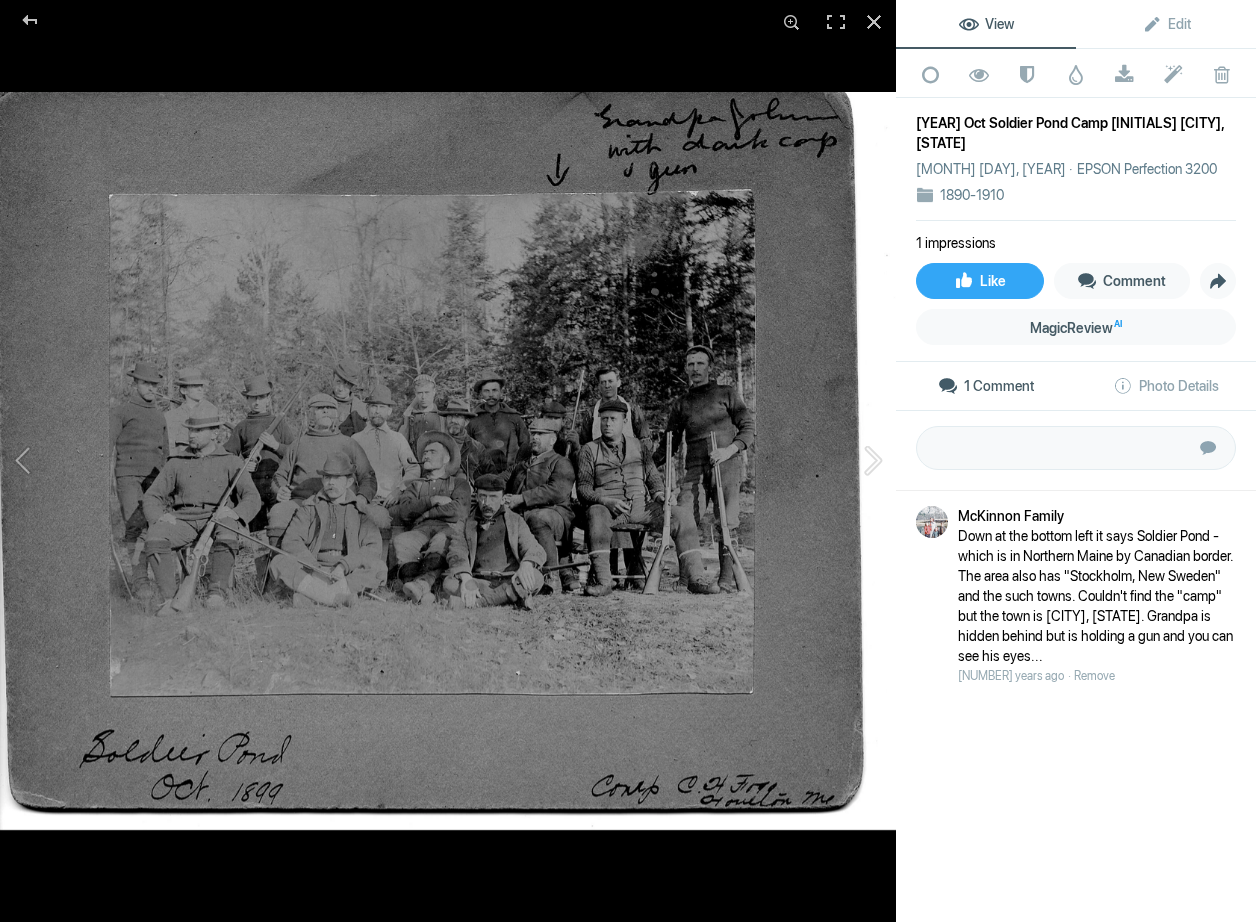 click 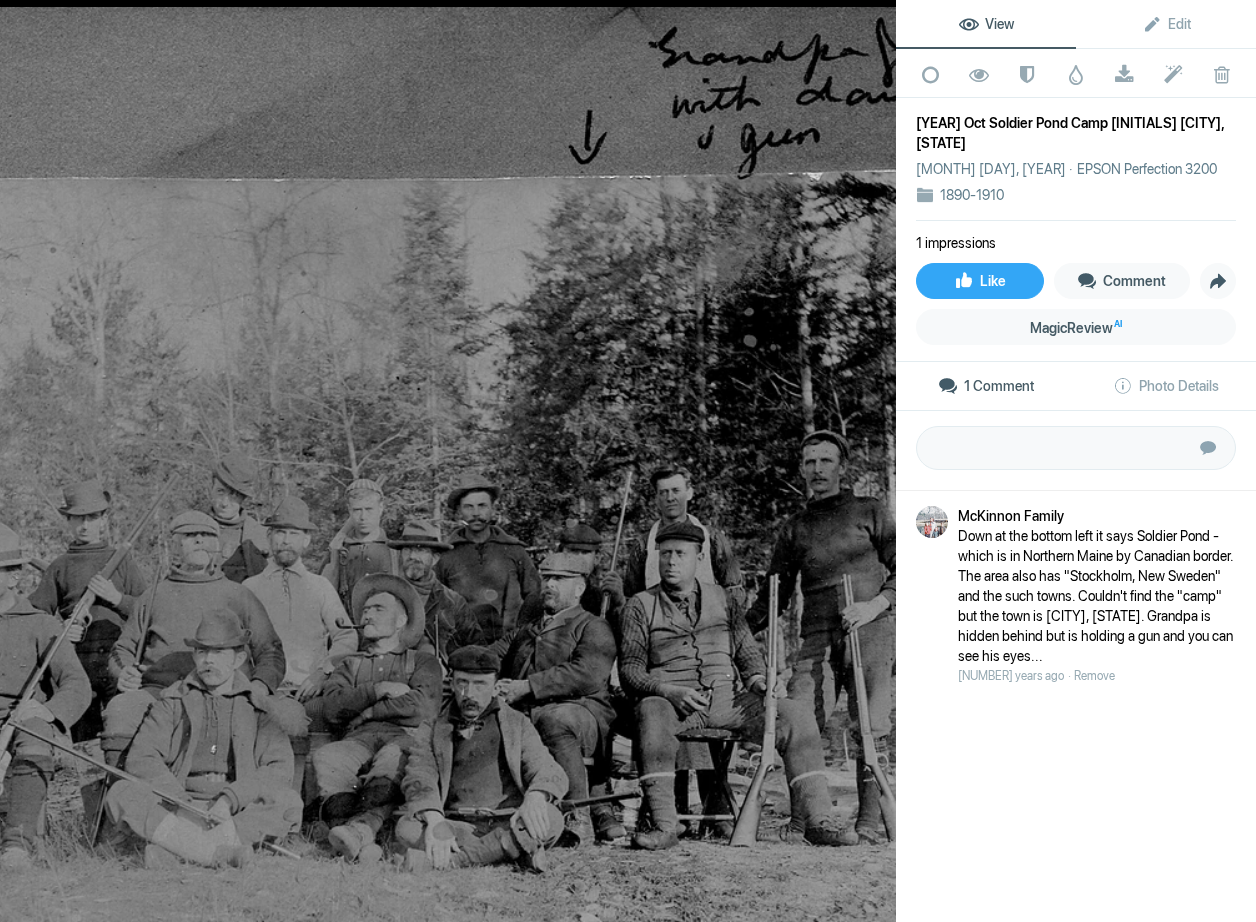 click 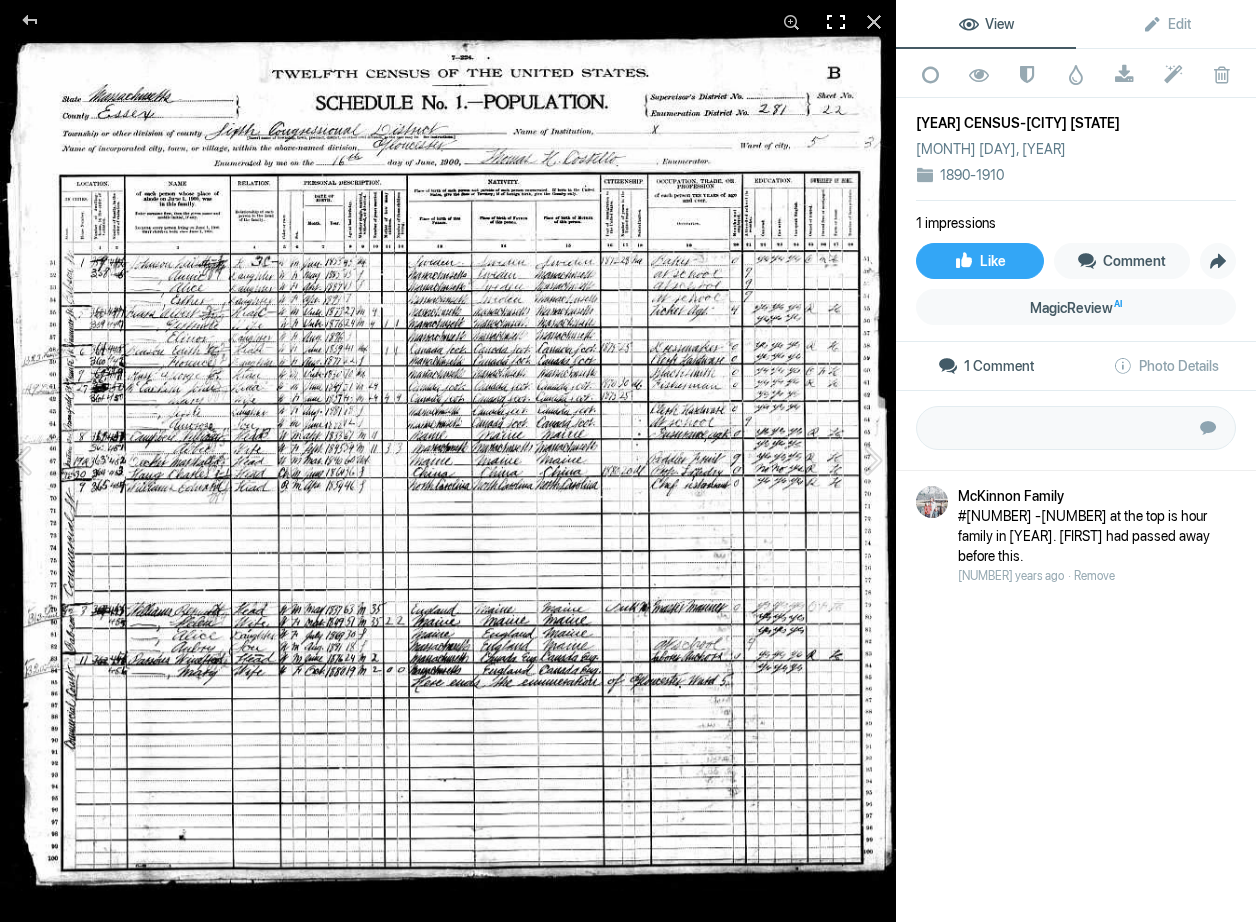 click 